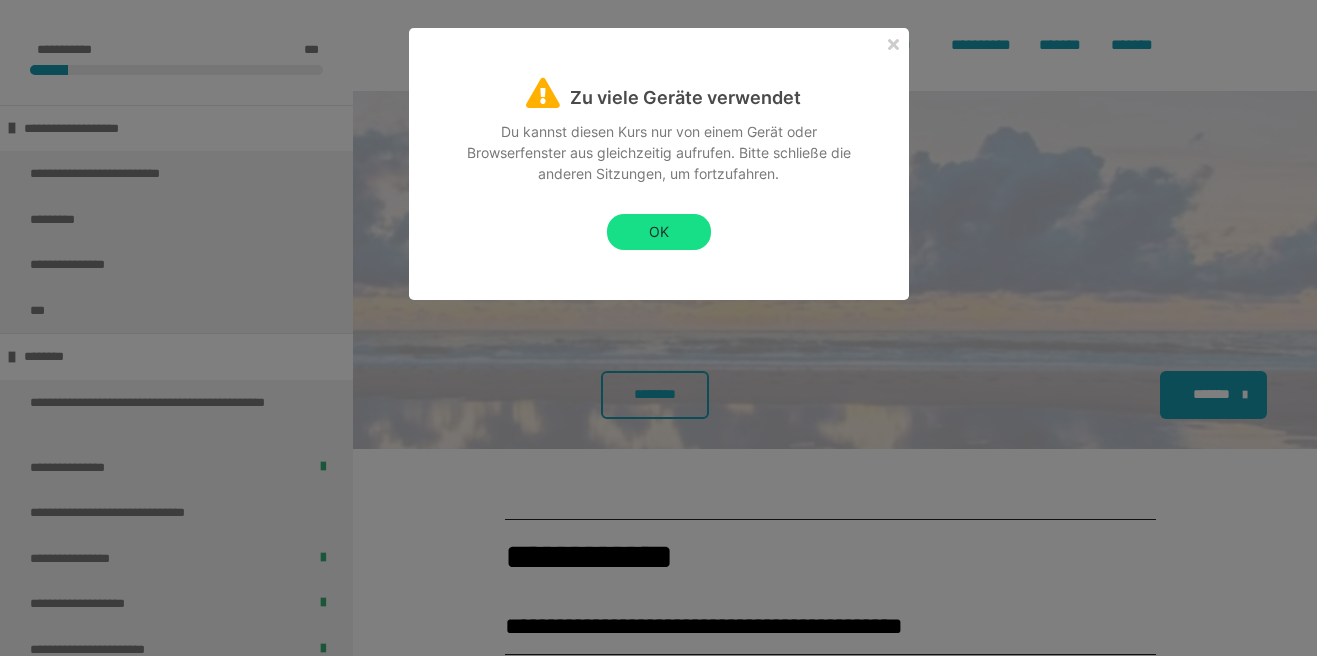 scroll, scrollTop: 1630, scrollLeft: 0, axis: vertical 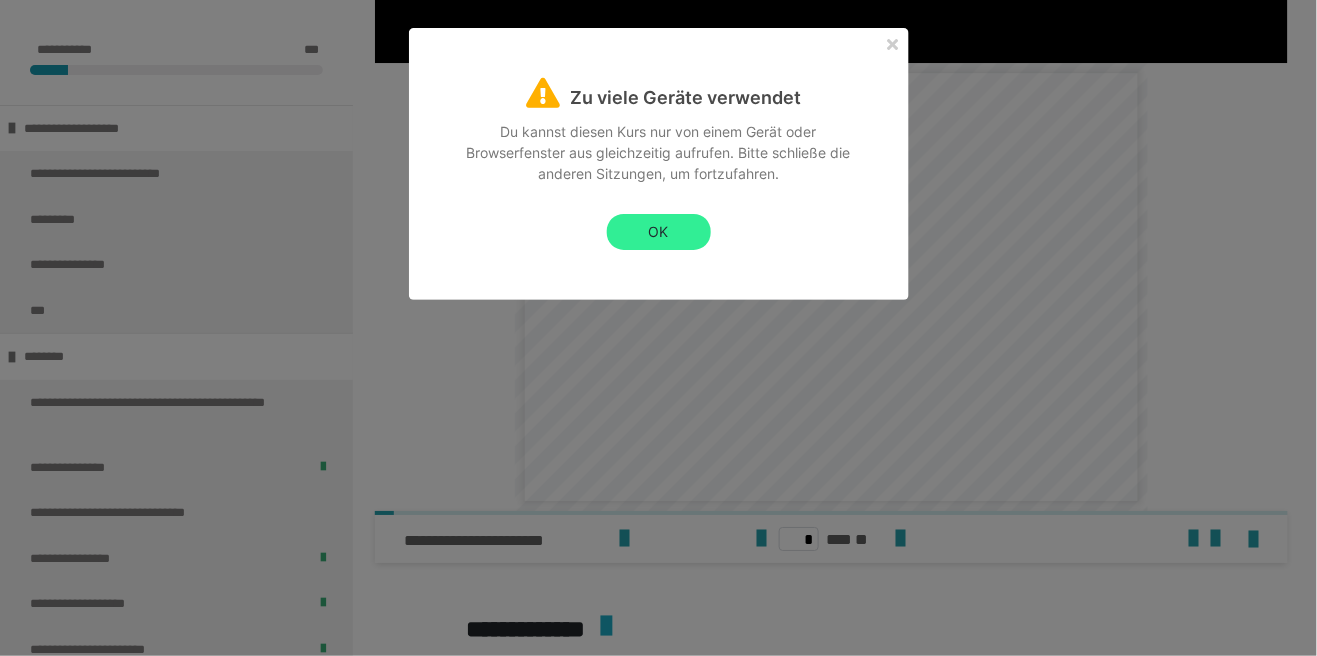 click on "OK" at bounding box center [659, 232] 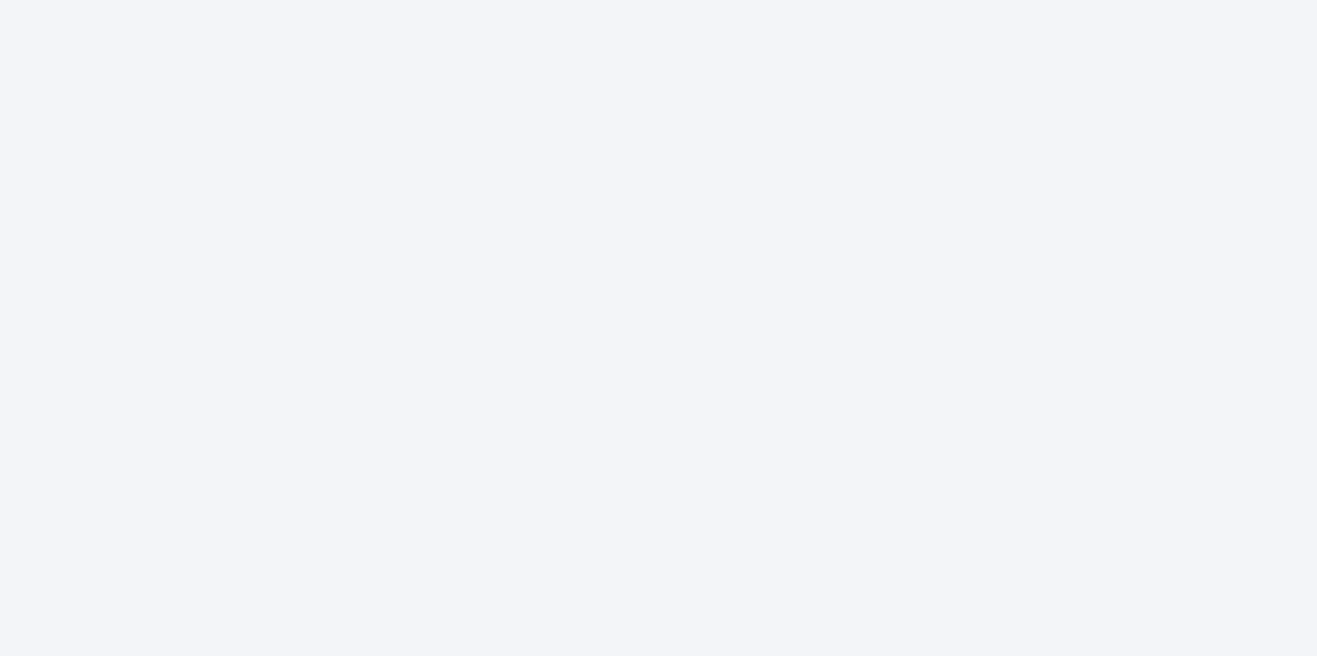 scroll, scrollTop: 0, scrollLeft: 0, axis: both 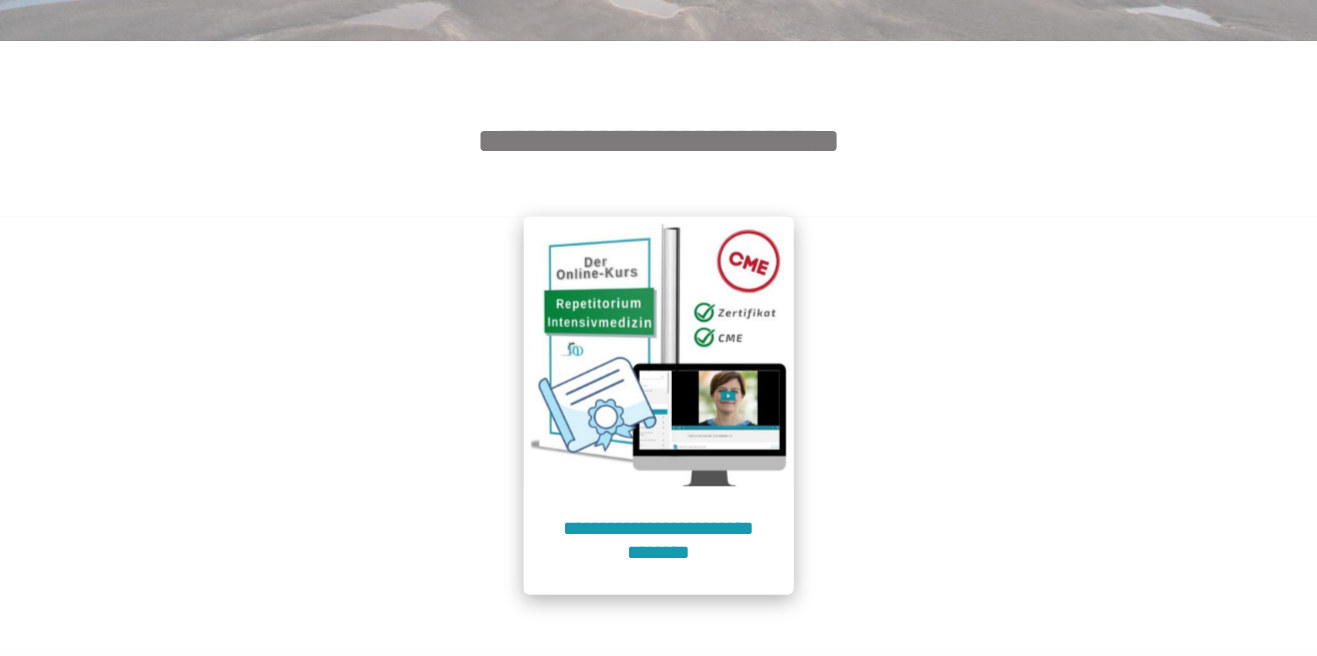 click at bounding box center [659, 352] 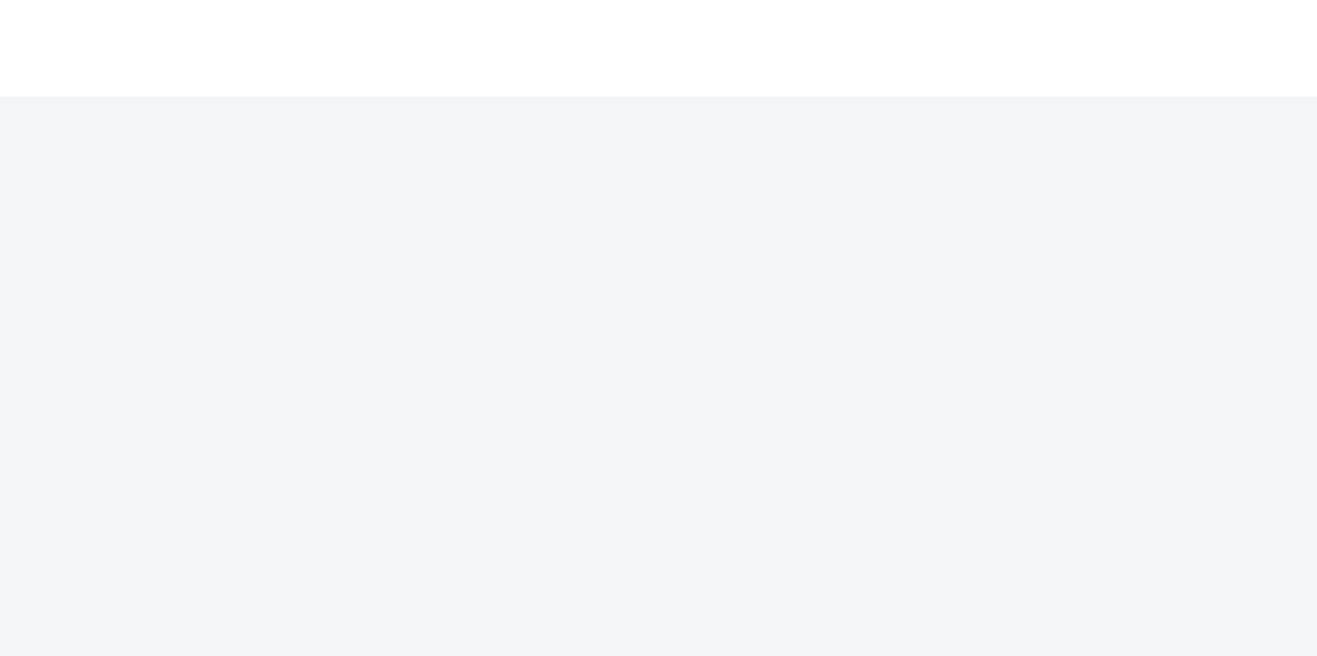 scroll, scrollTop: 186, scrollLeft: 0, axis: vertical 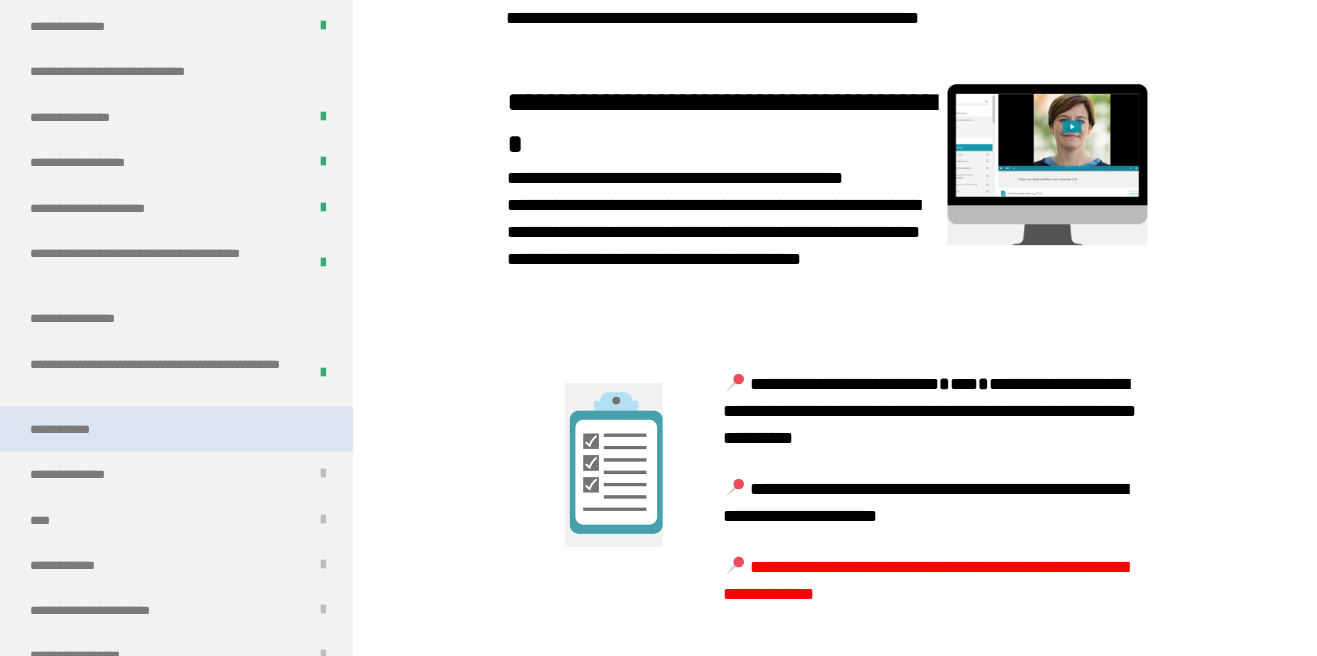 click on "**********" at bounding box center [75, 430] 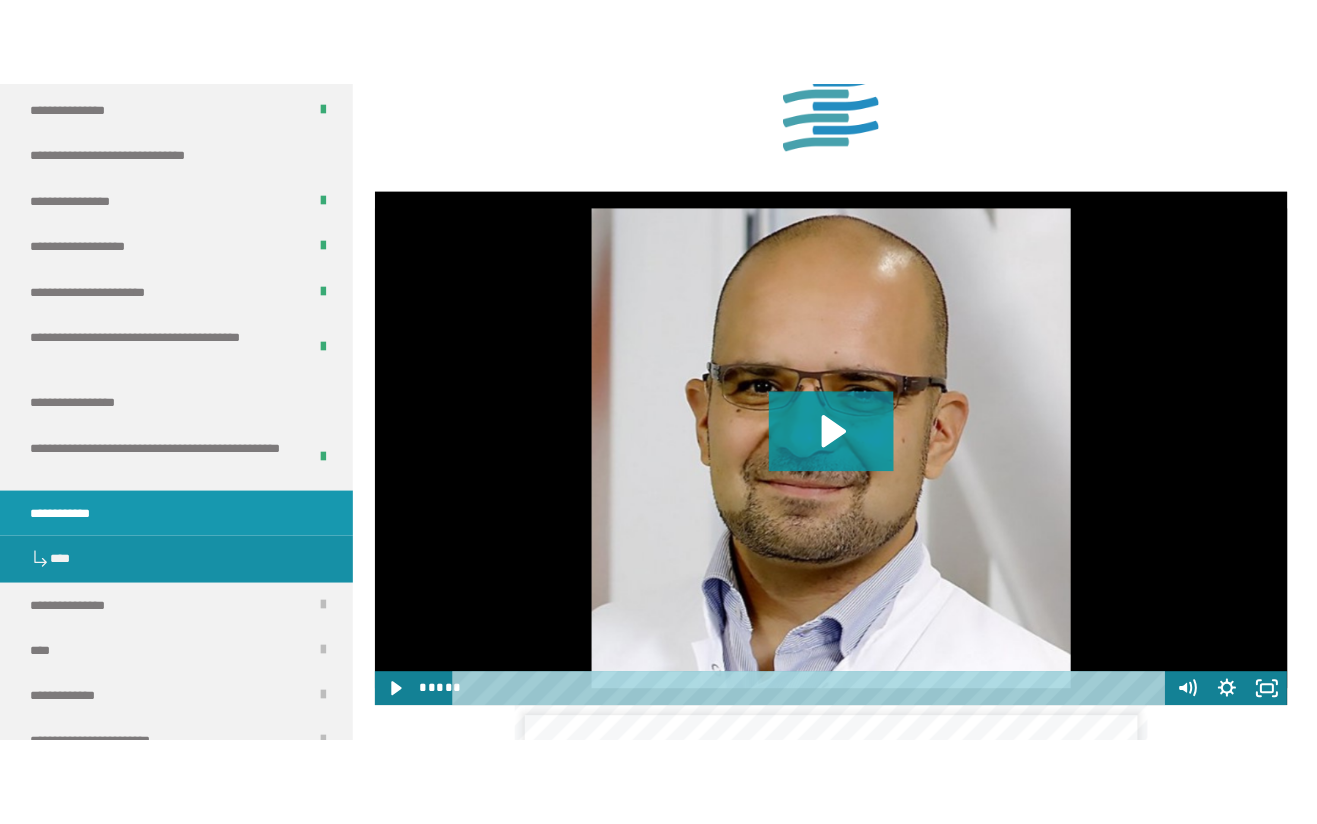 scroll, scrollTop: 1073, scrollLeft: 0, axis: vertical 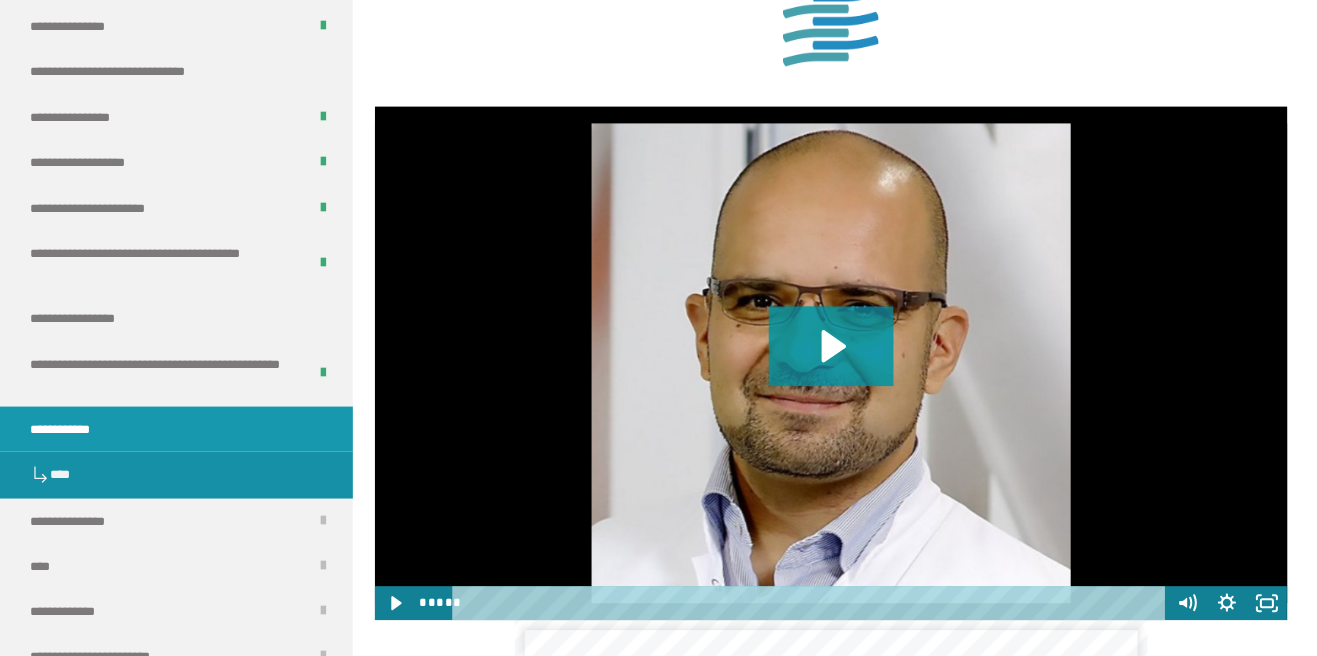 click 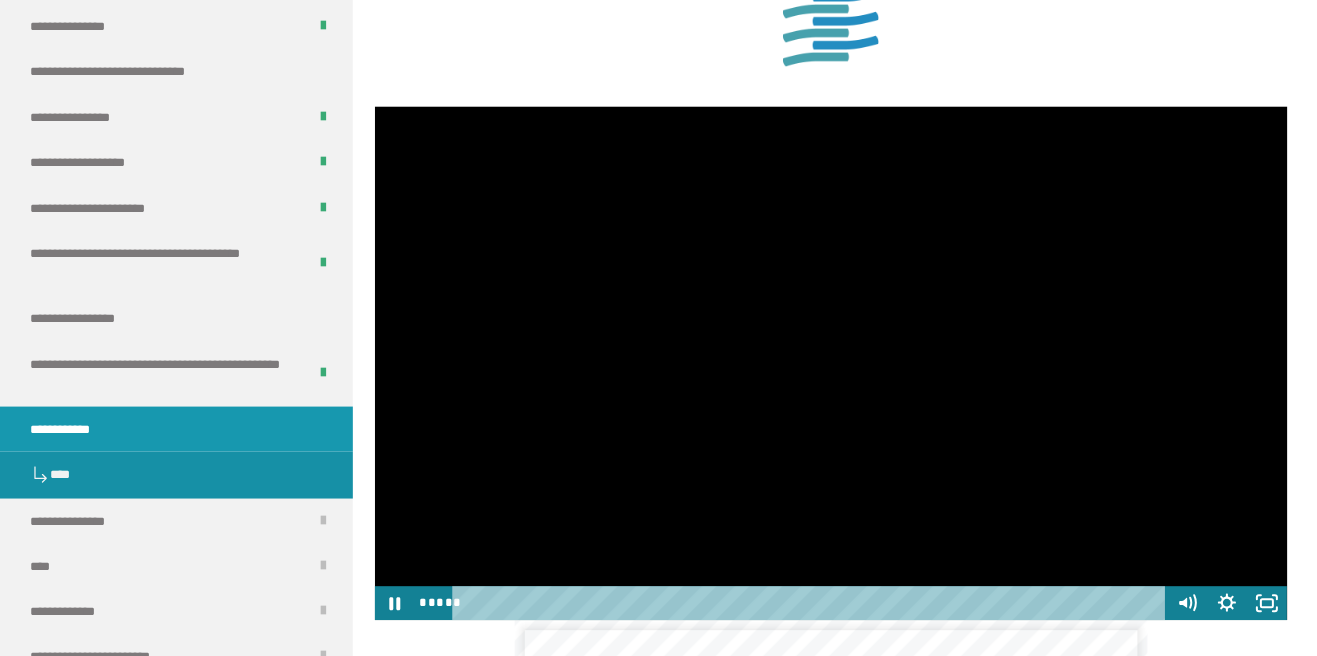 click 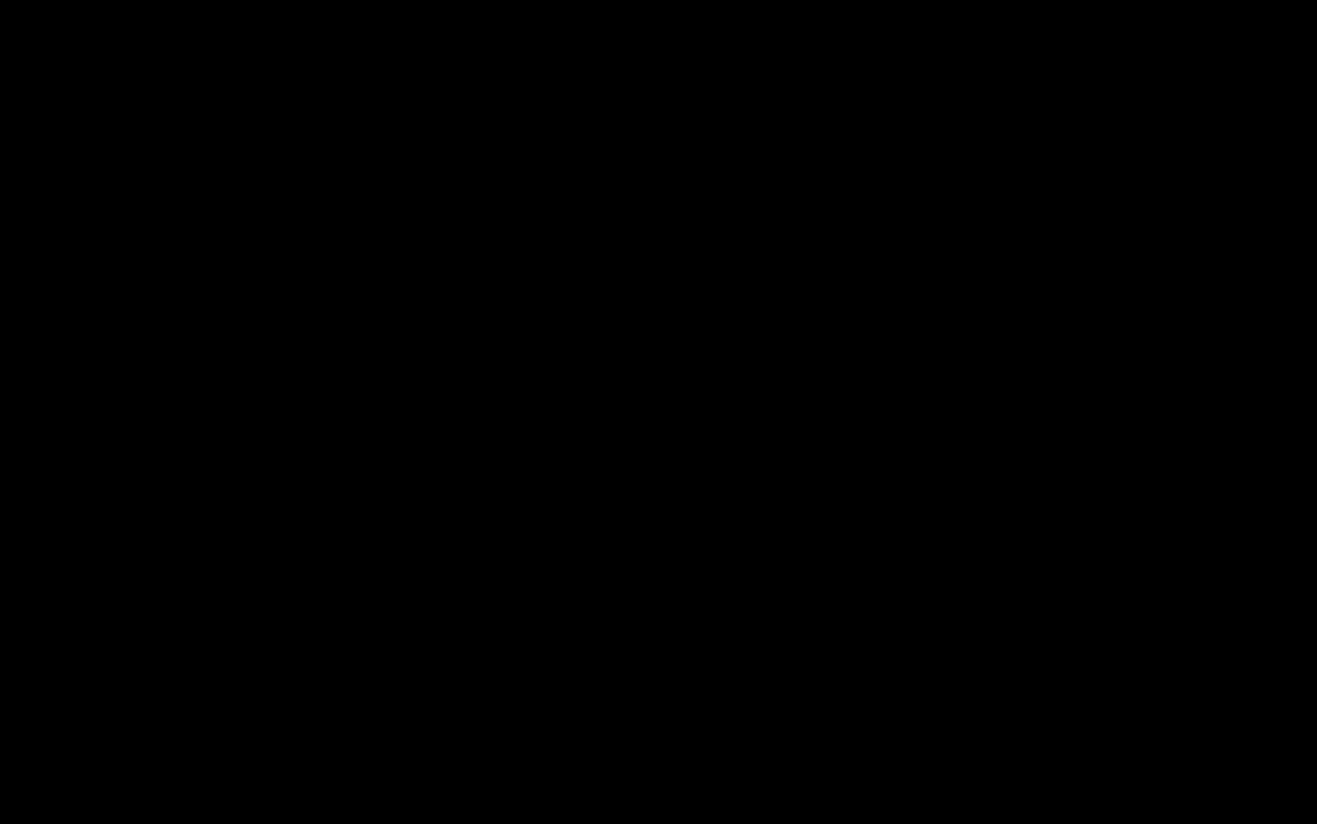 click at bounding box center [658, 412] 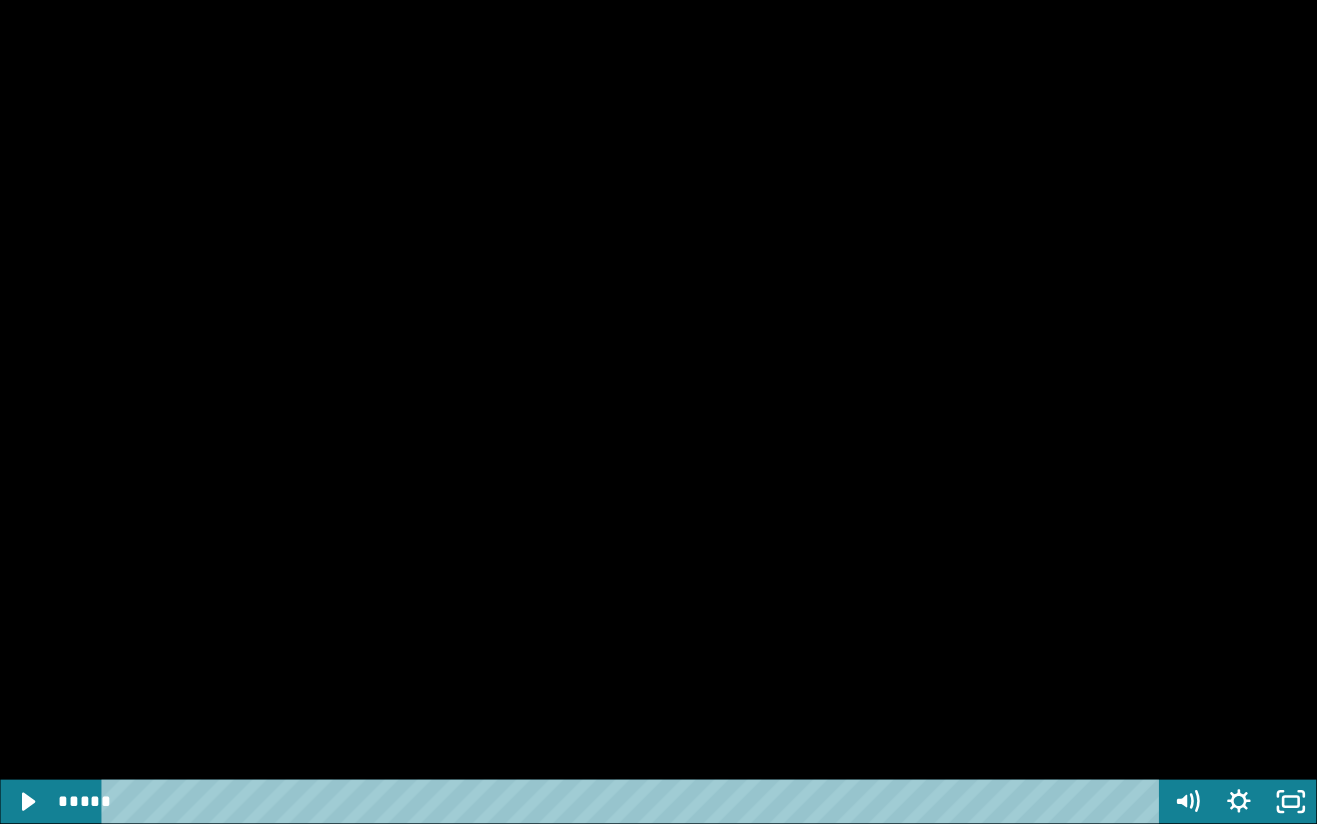 click at bounding box center [634, 802] 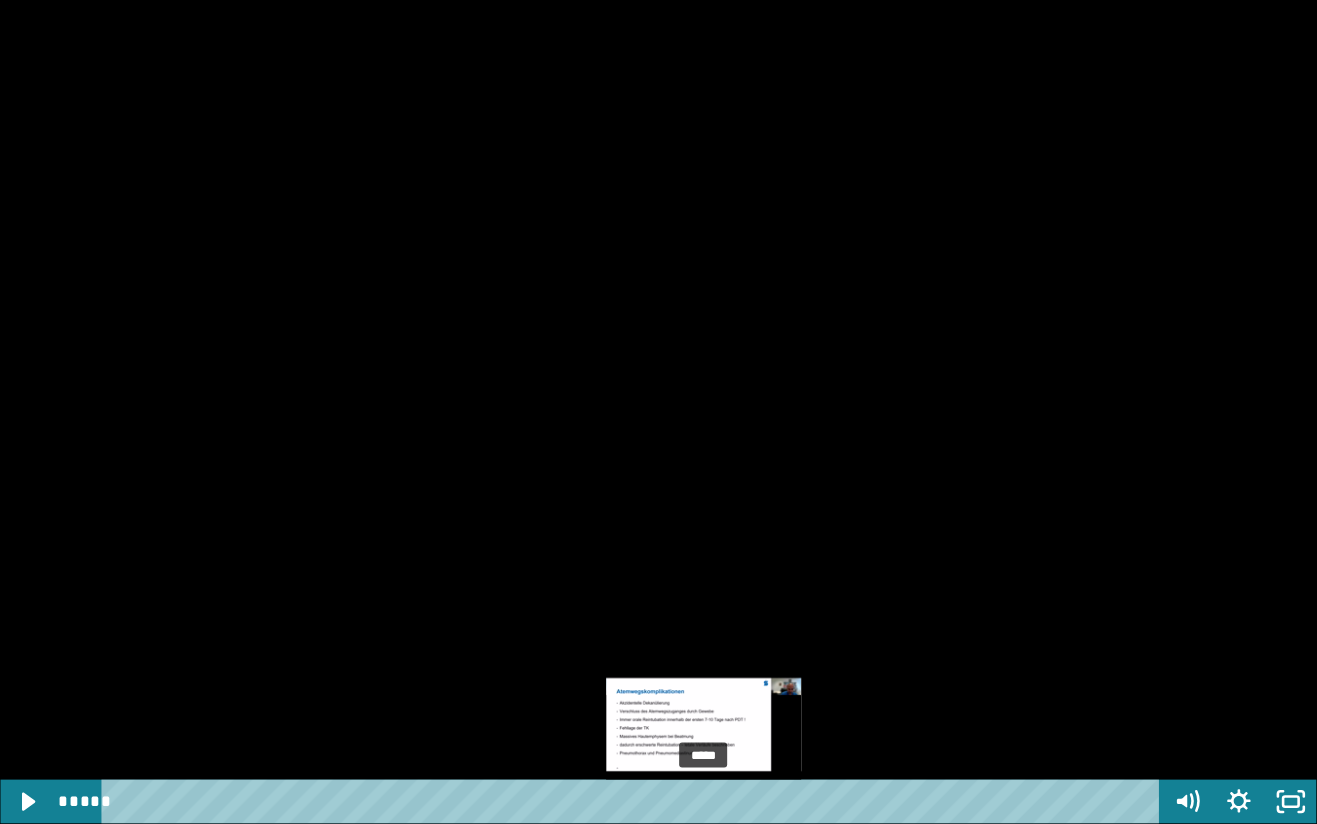 click at bounding box center (658, 412) 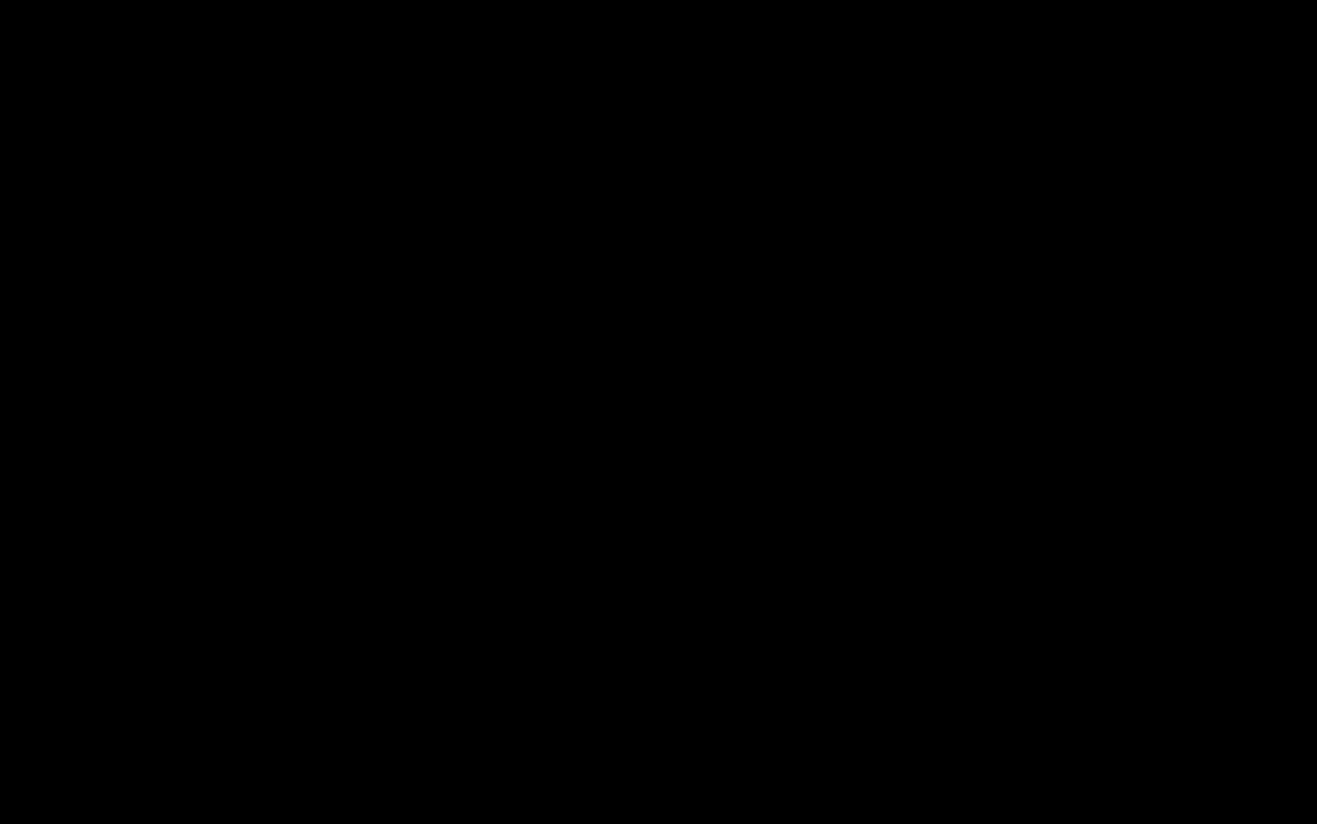 click at bounding box center (658, 412) 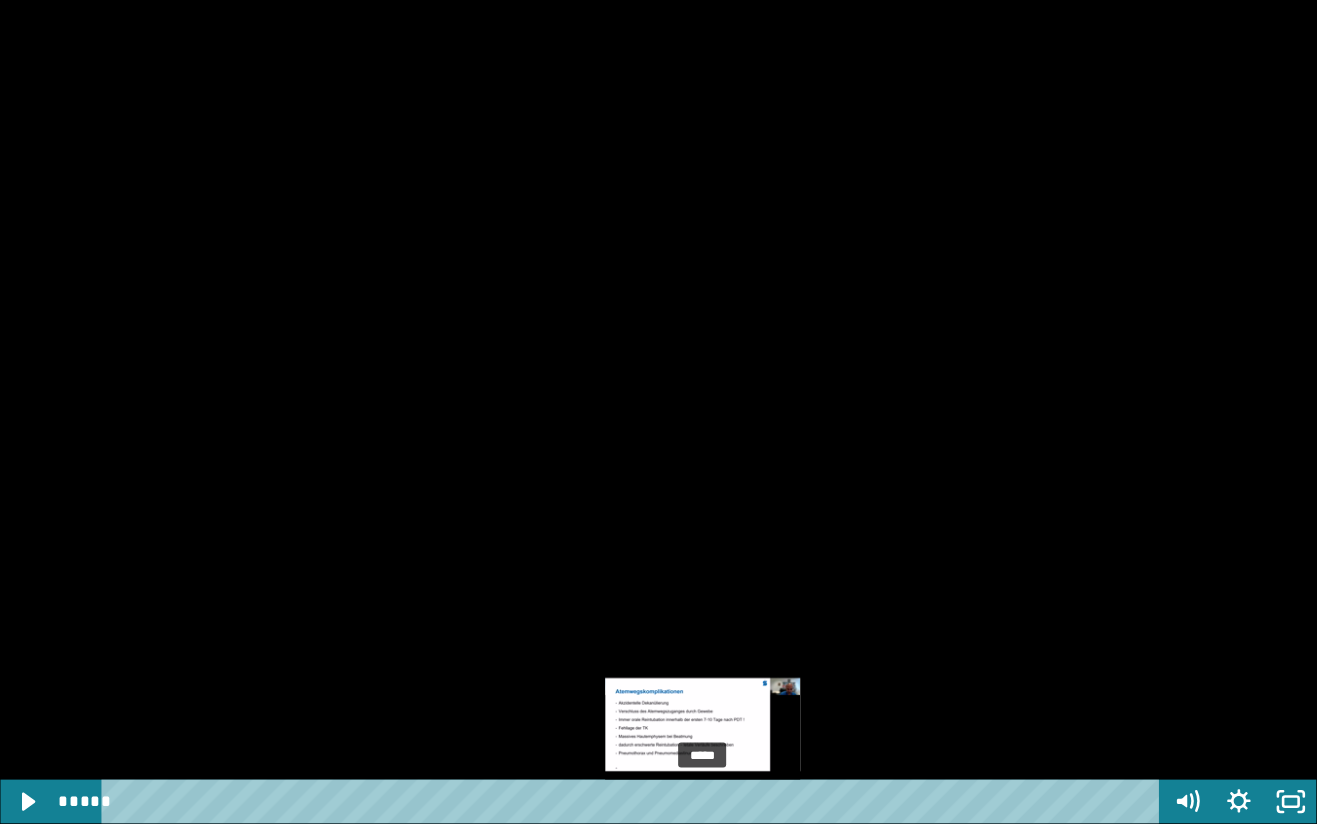 click at bounding box center (658, 412) 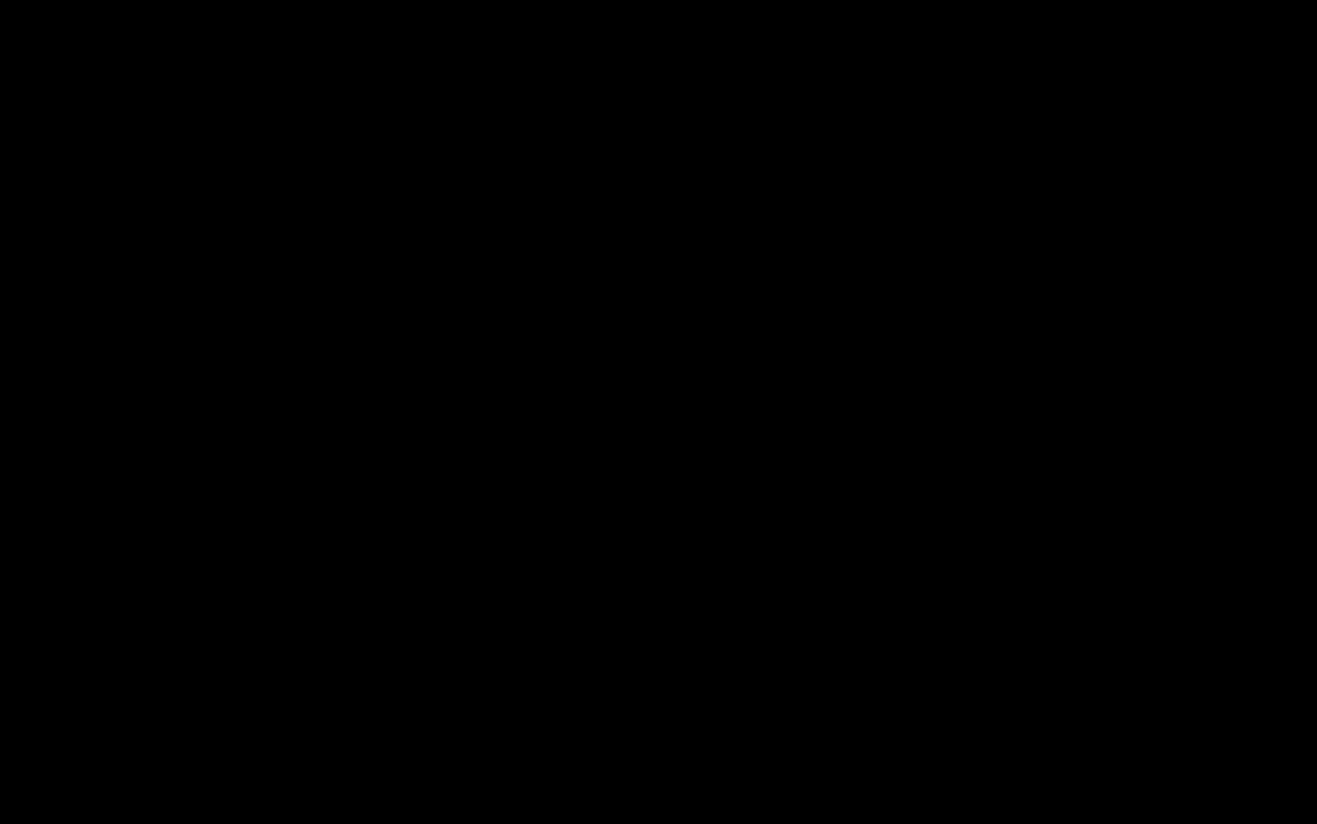 click at bounding box center (658, 412) 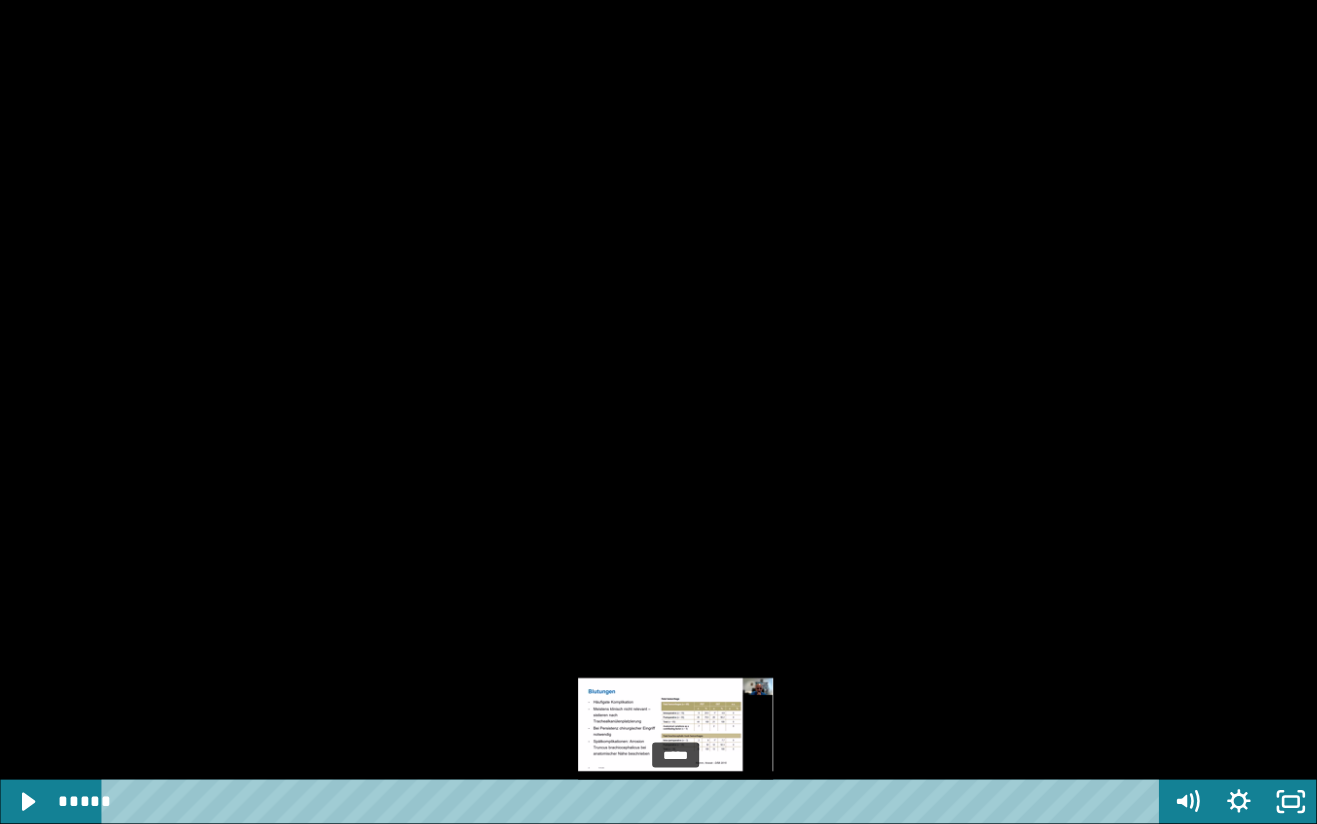 click on "*****" at bounding box center [634, 802] 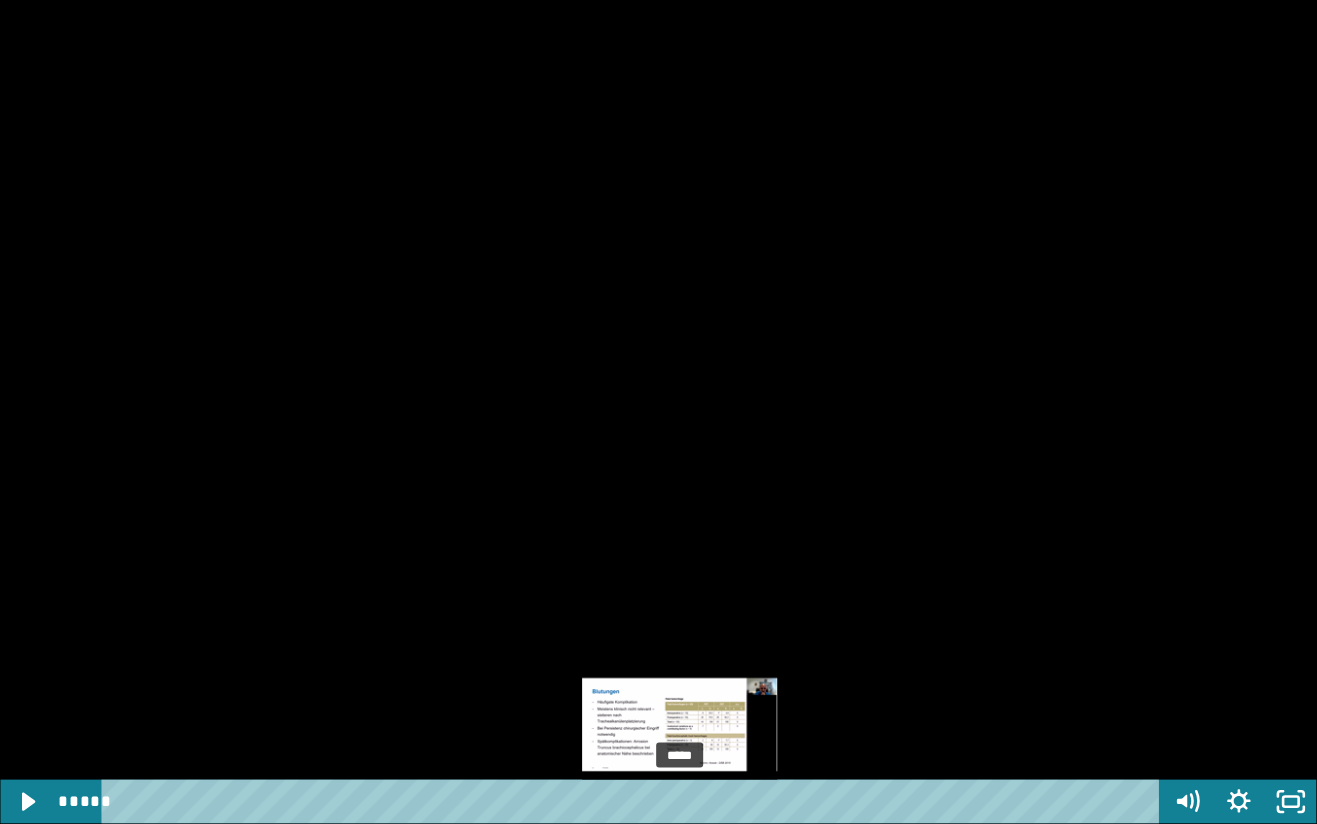 click on "*****" at bounding box center [634, 802] 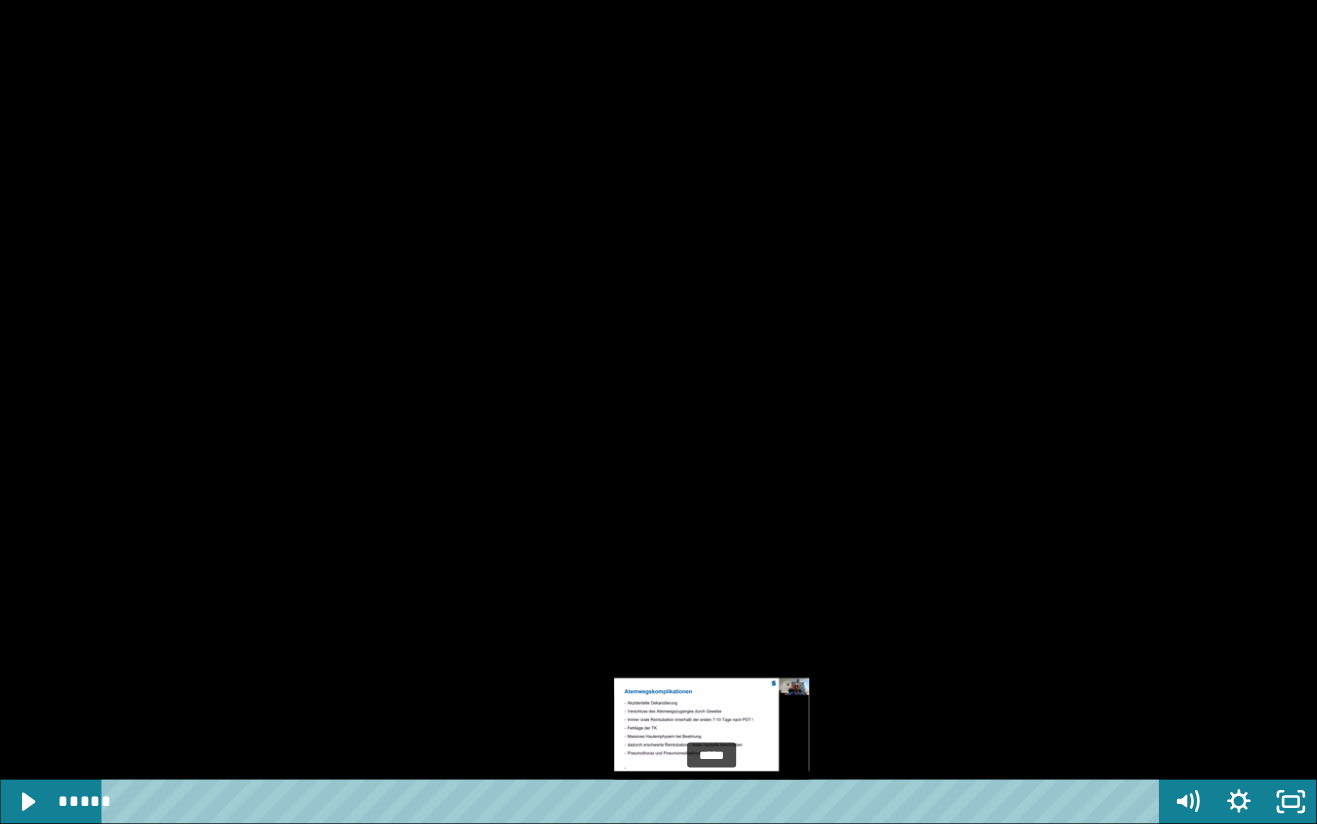 click at bounding box center (658, 412) 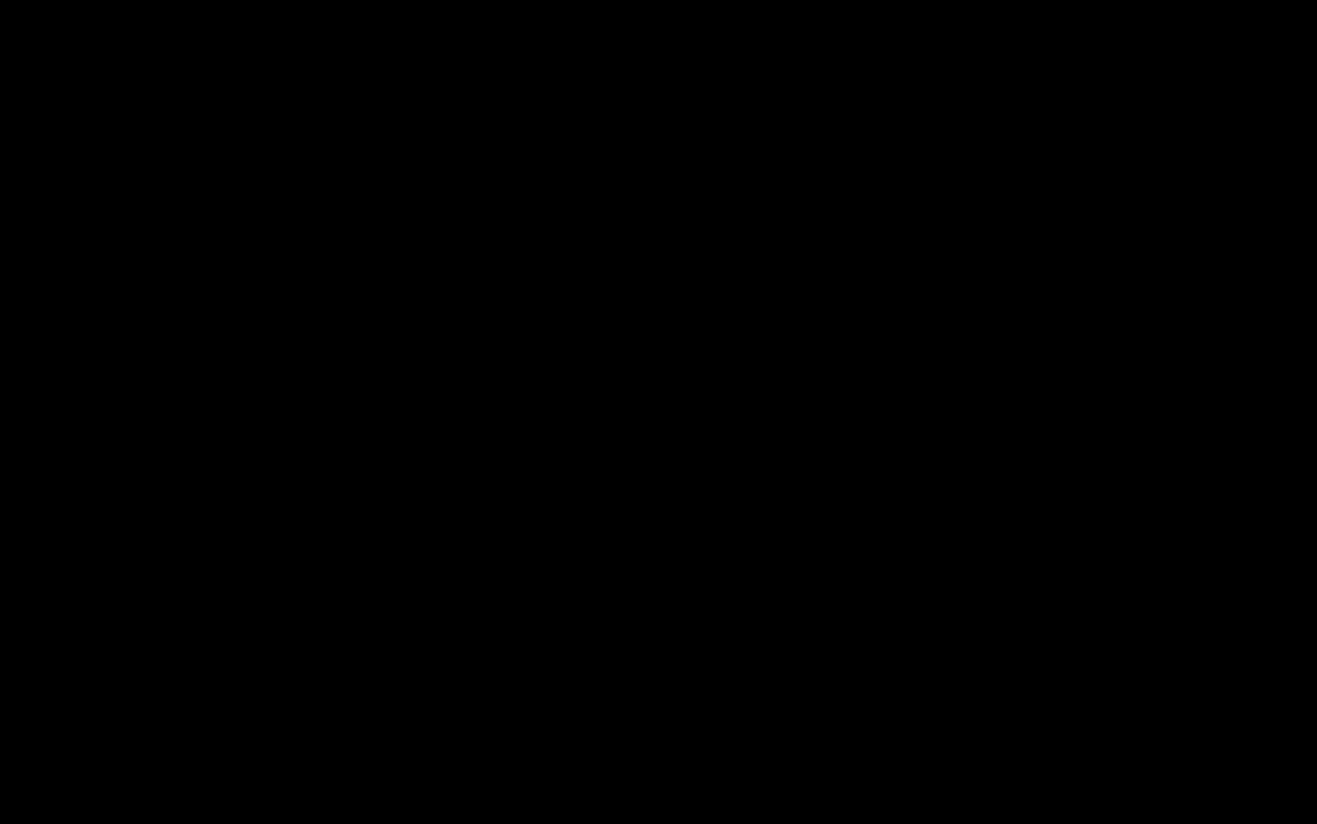 click at bounding box center [658, 412] 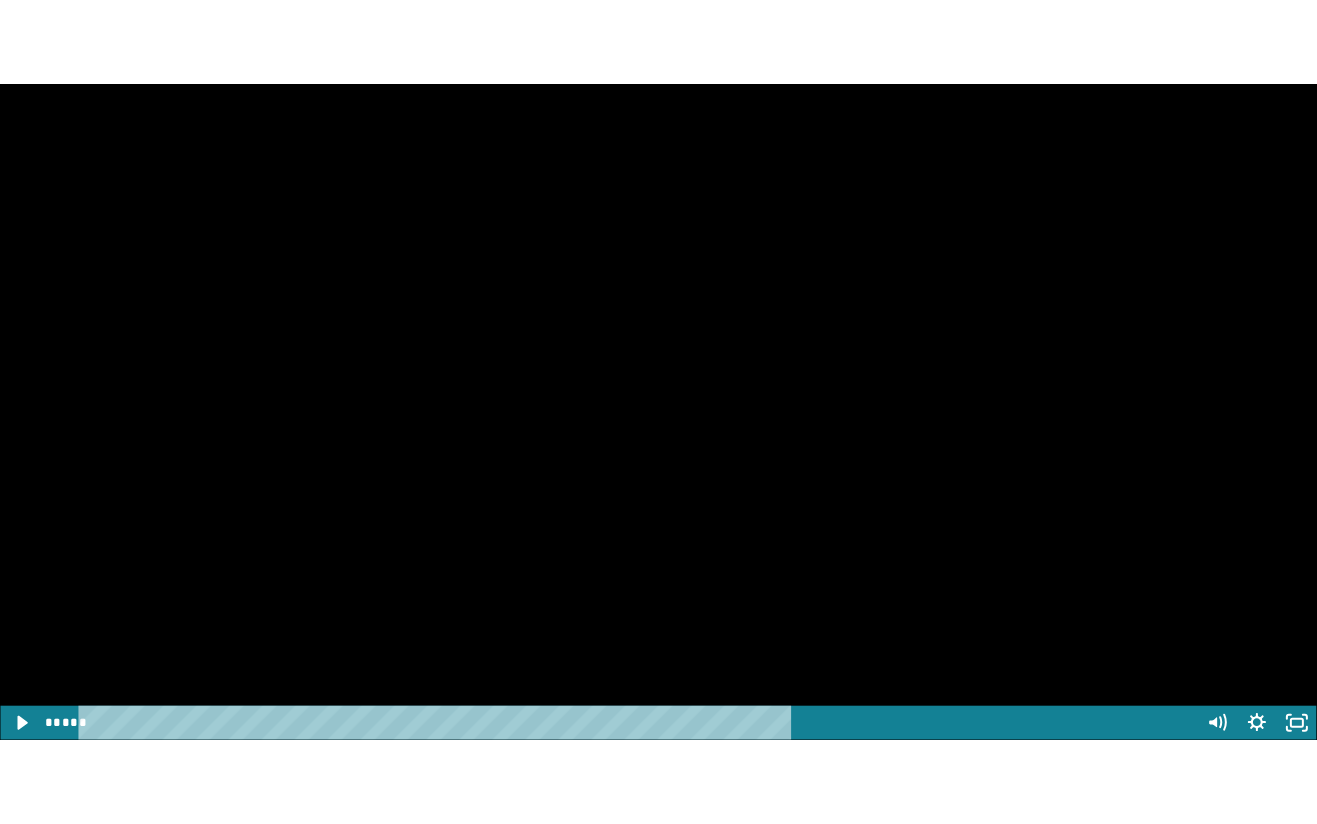 scroll, scrollTop: 1165, scrollLeft: 0, axis: vertical 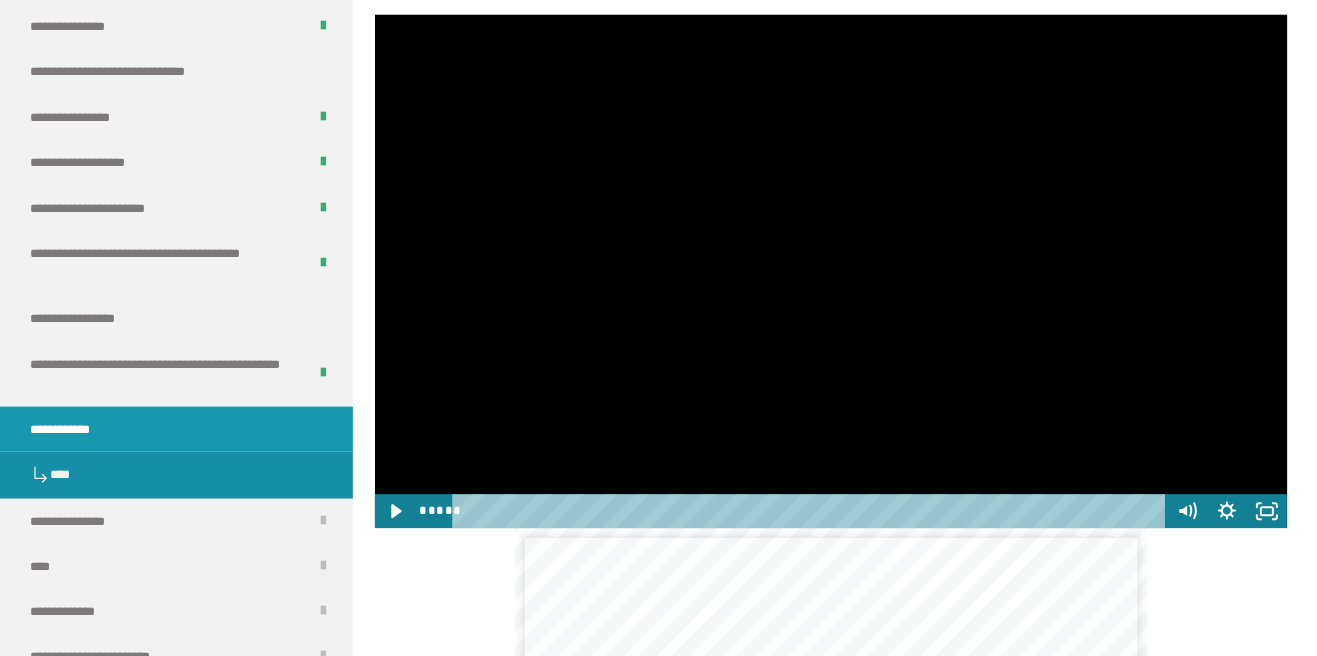click at bounding box center [831, 271] 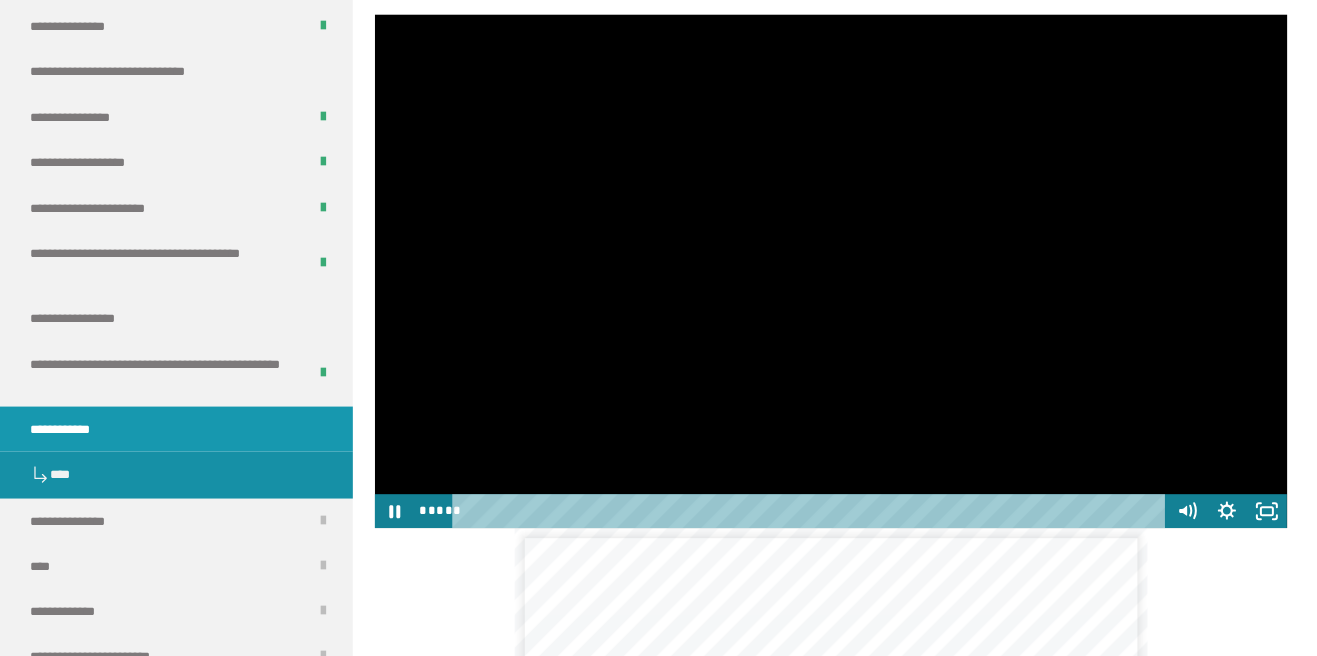 click 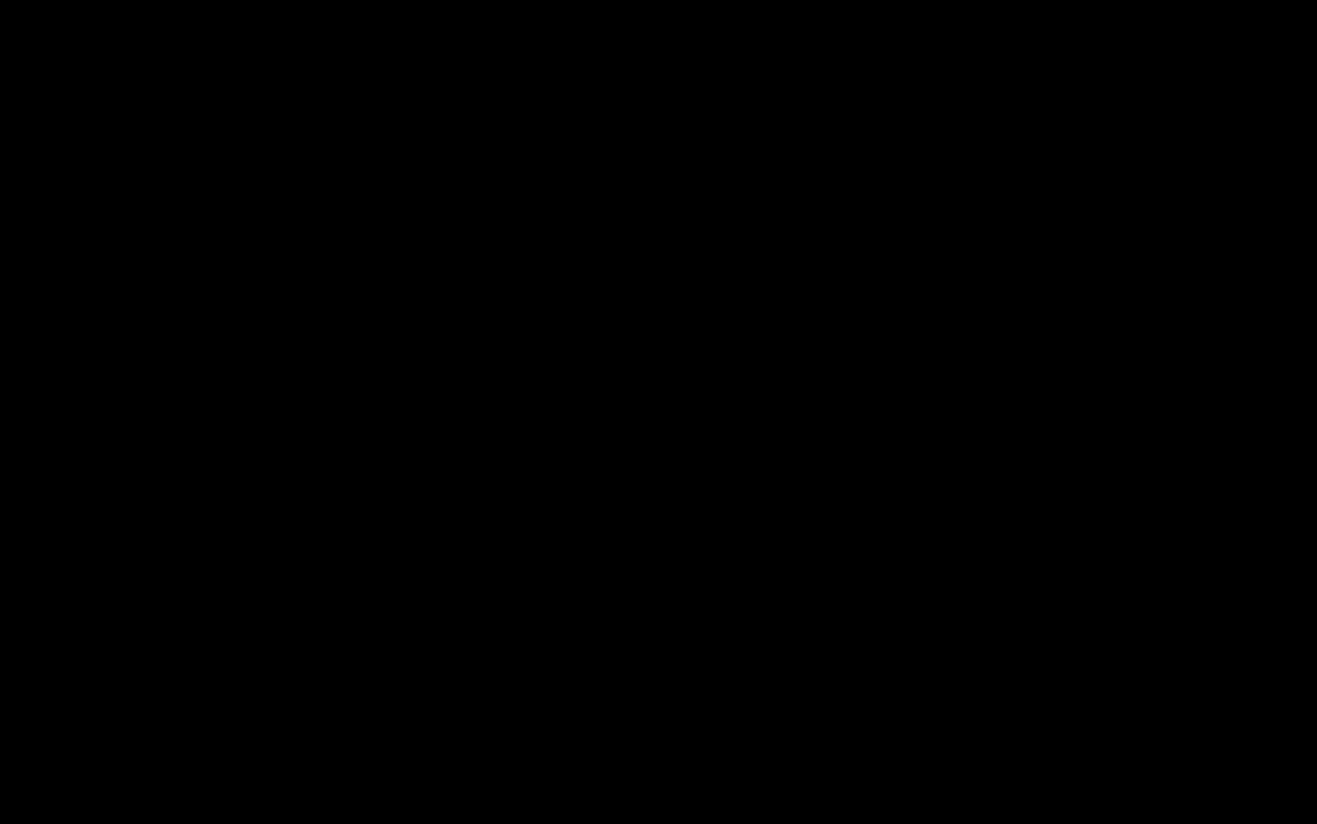 click at bounding box center (658, 412) 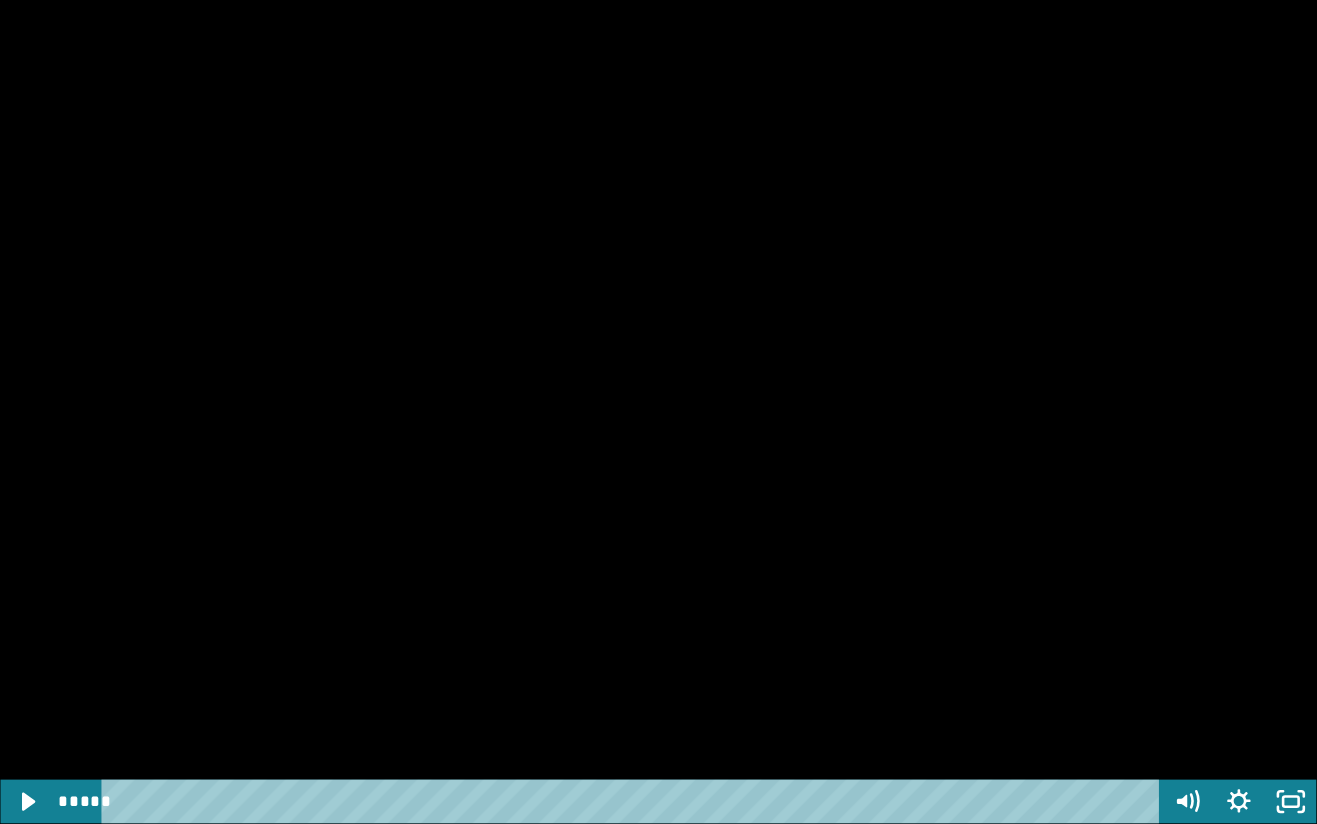 click 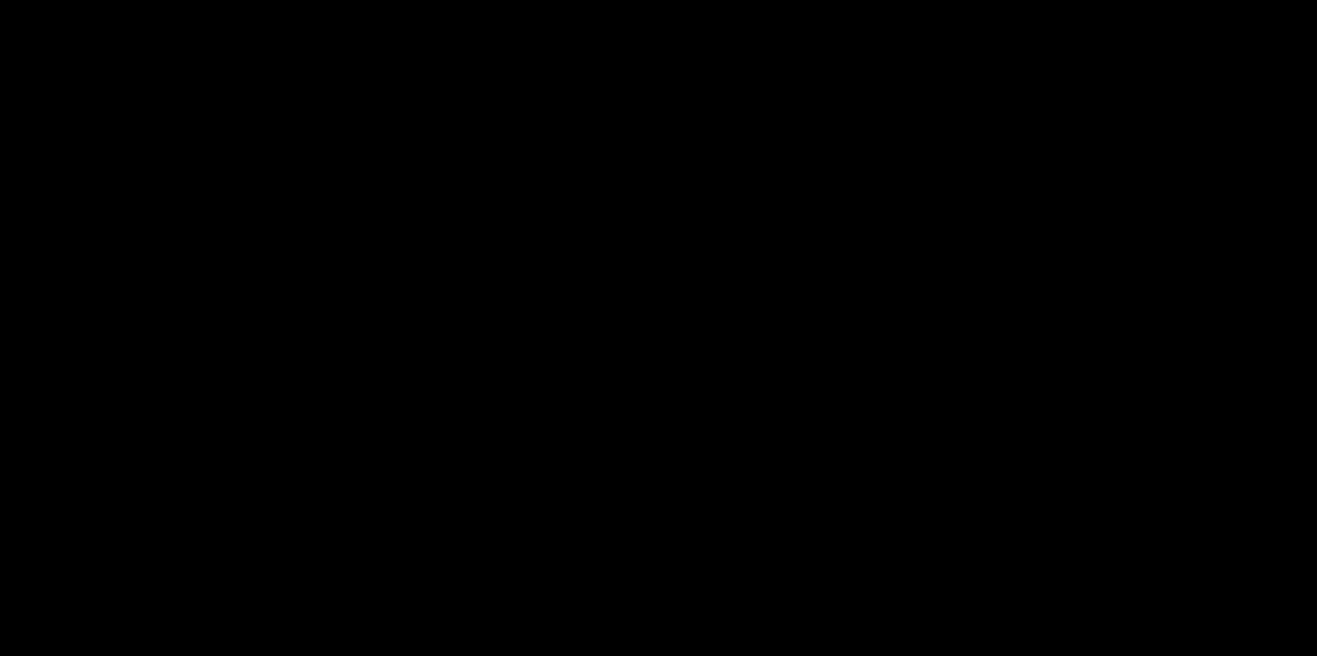 scroll, scrollTop: 2363, scrollLeft: 0, axis: vertical 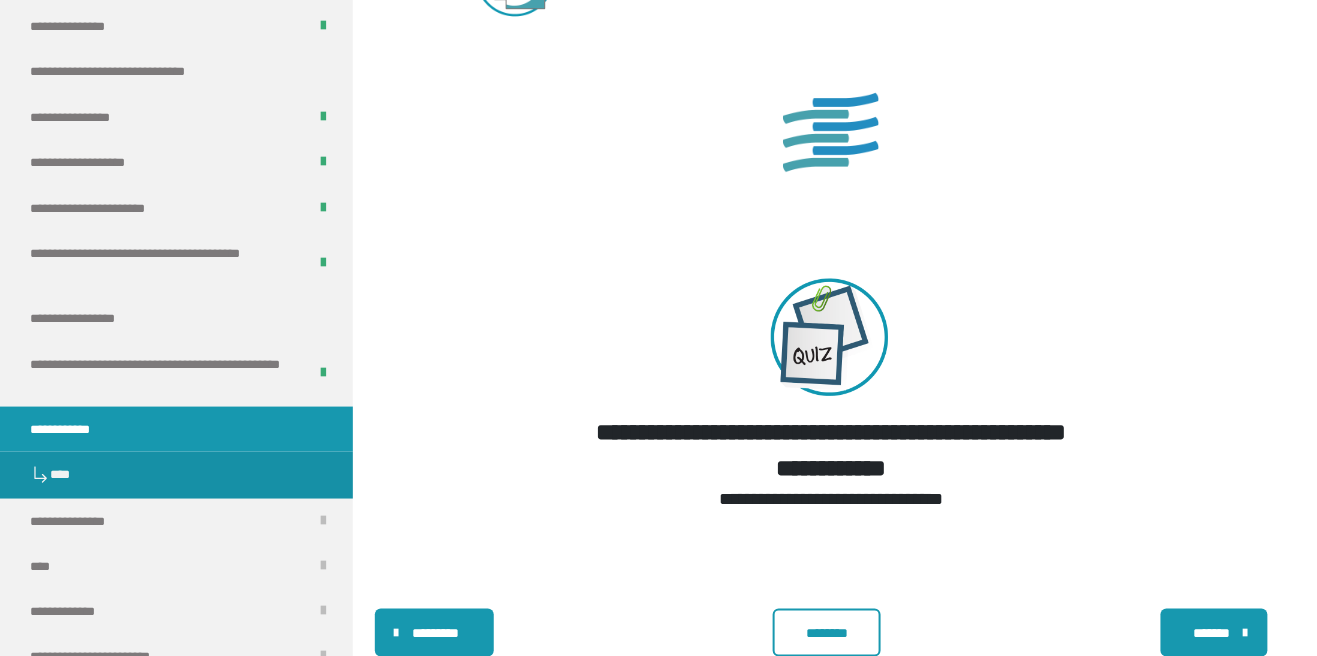 click on "********" at bounding box center [827, 633] 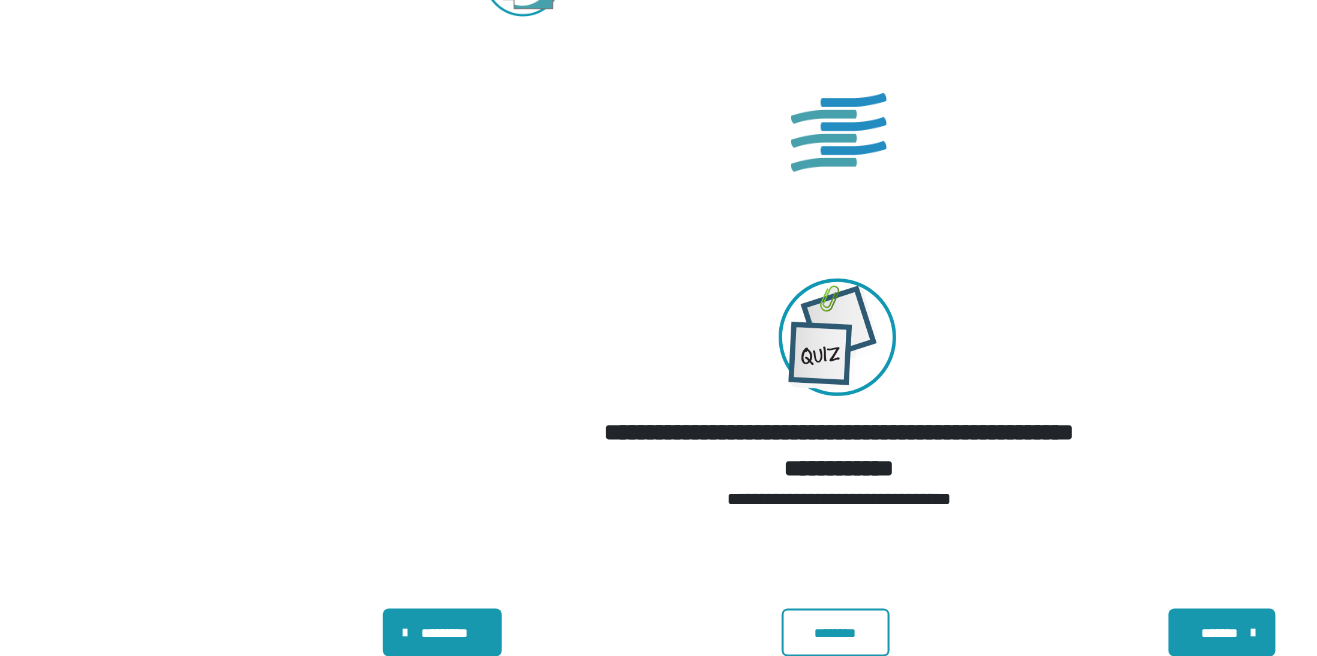scroll, scrollTop: 0, scrollLeft: 0, axis: both 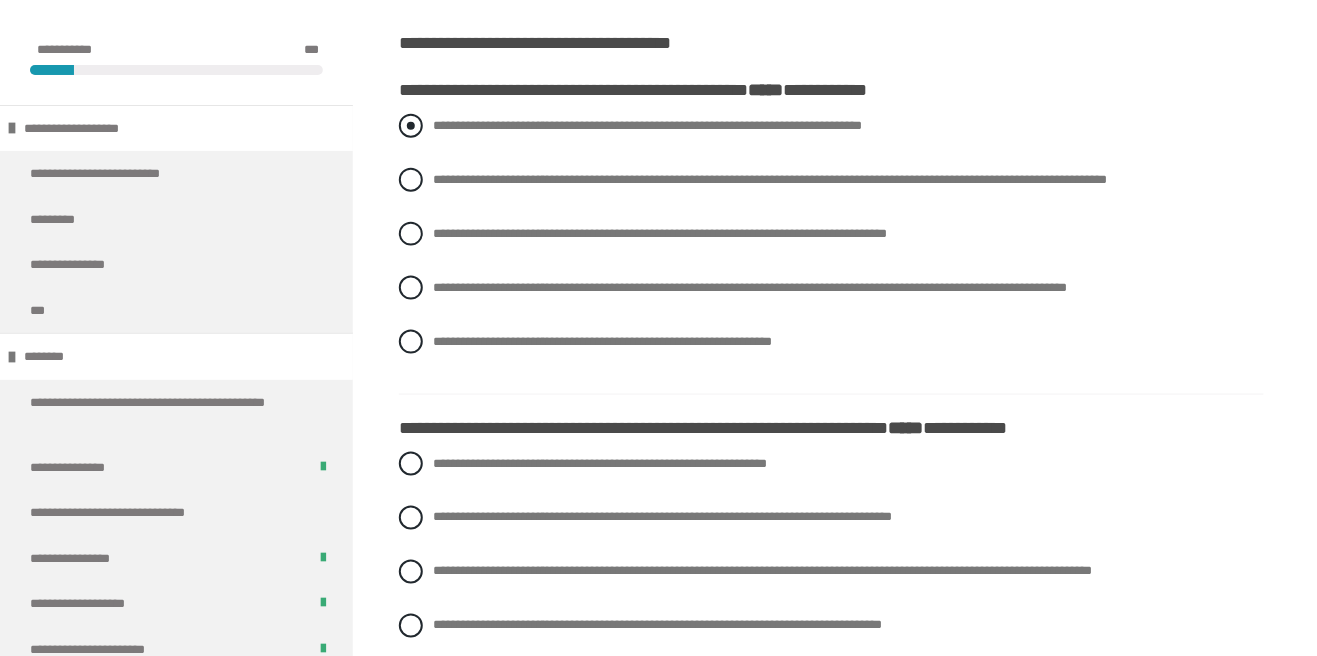 click at bounding box center (411, 126) 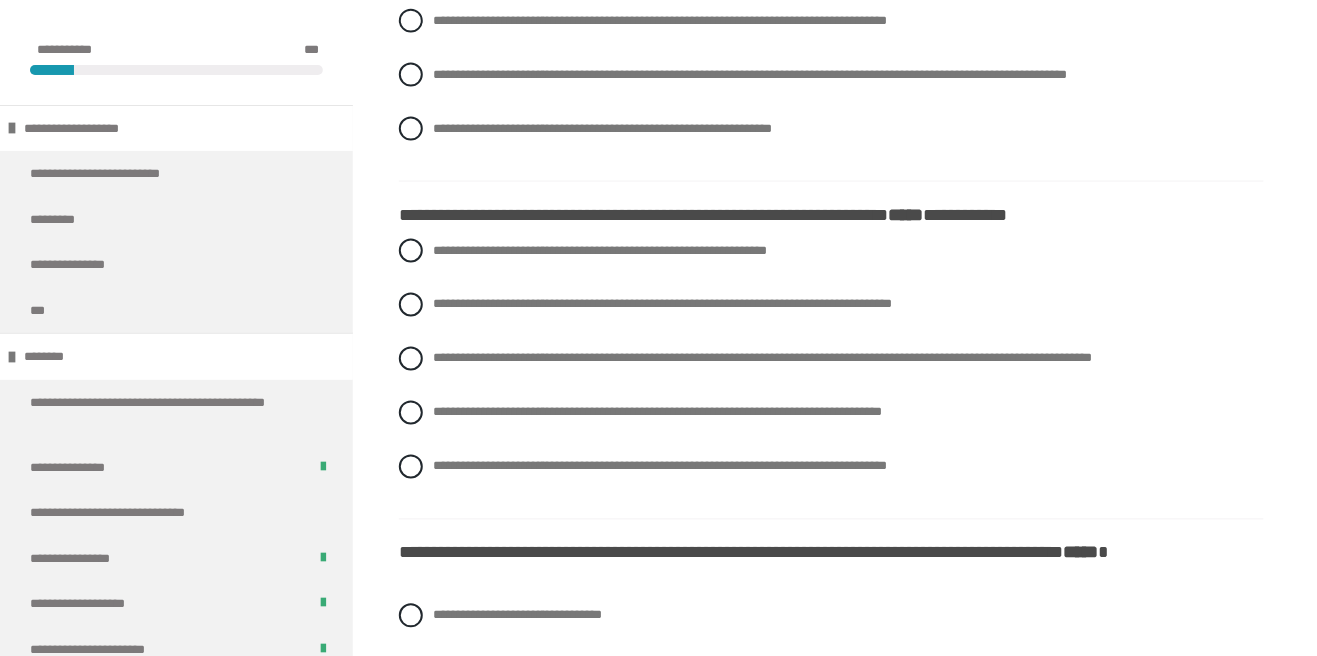 scroll, scrollTop: 740, scrollLeft: 0, axis: vertical 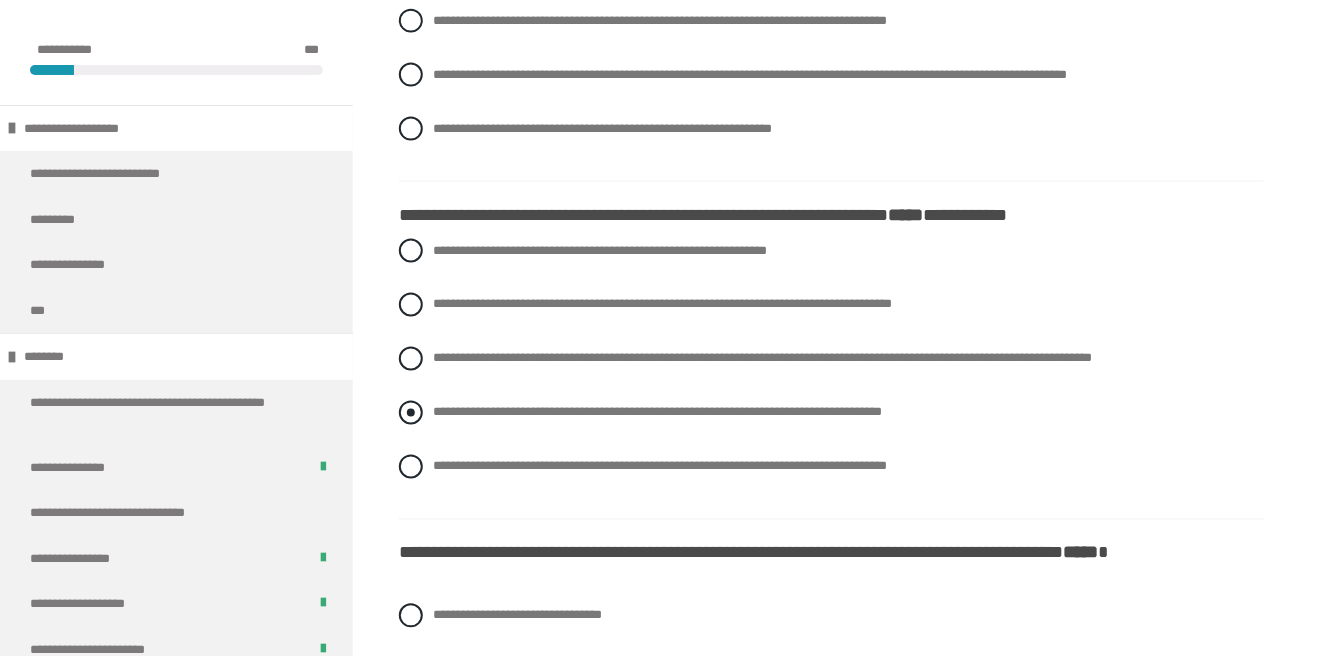 click on "**********" at bounding box center [439, 407] 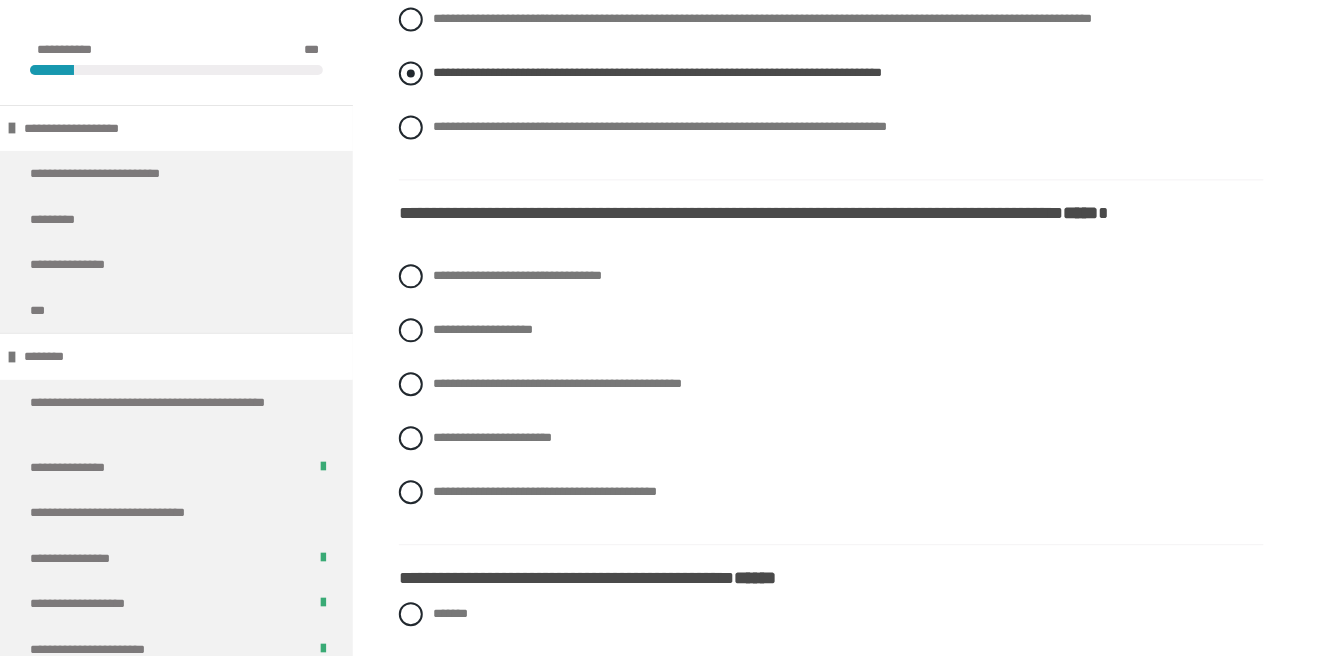 scroll, scrollTop: 1081, scrollLeft: 0, axis: vertical 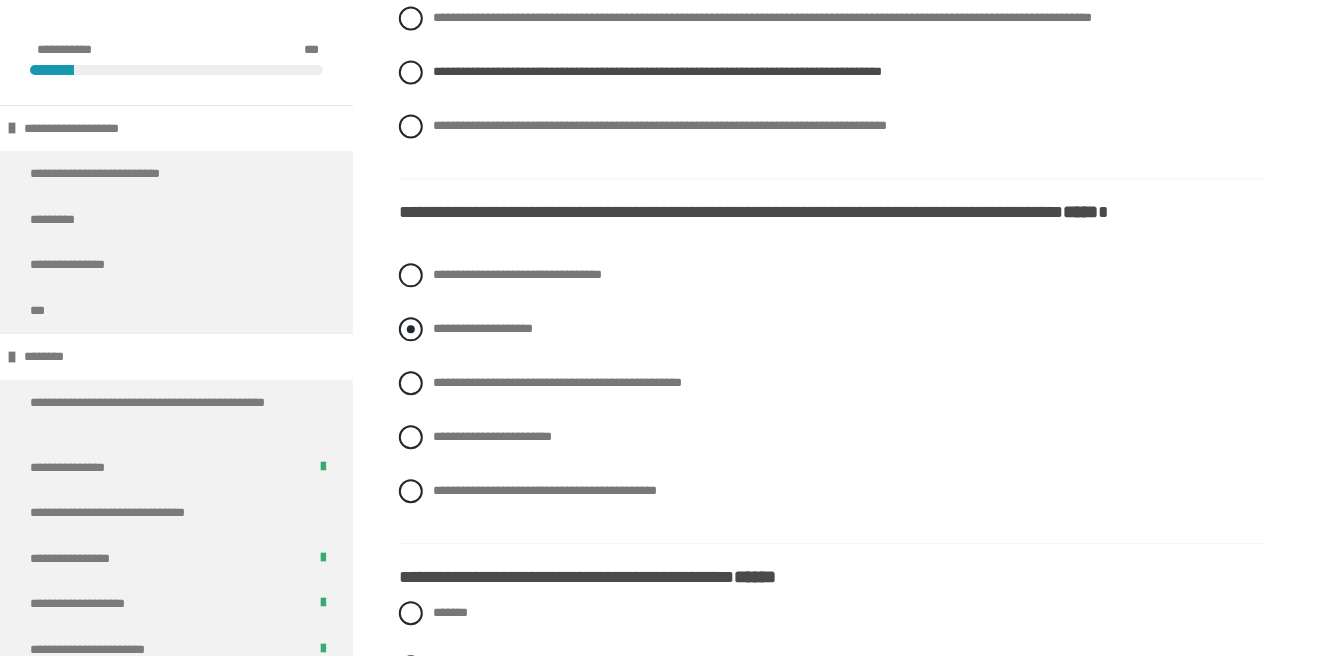 click at bounding box center (411, 329) 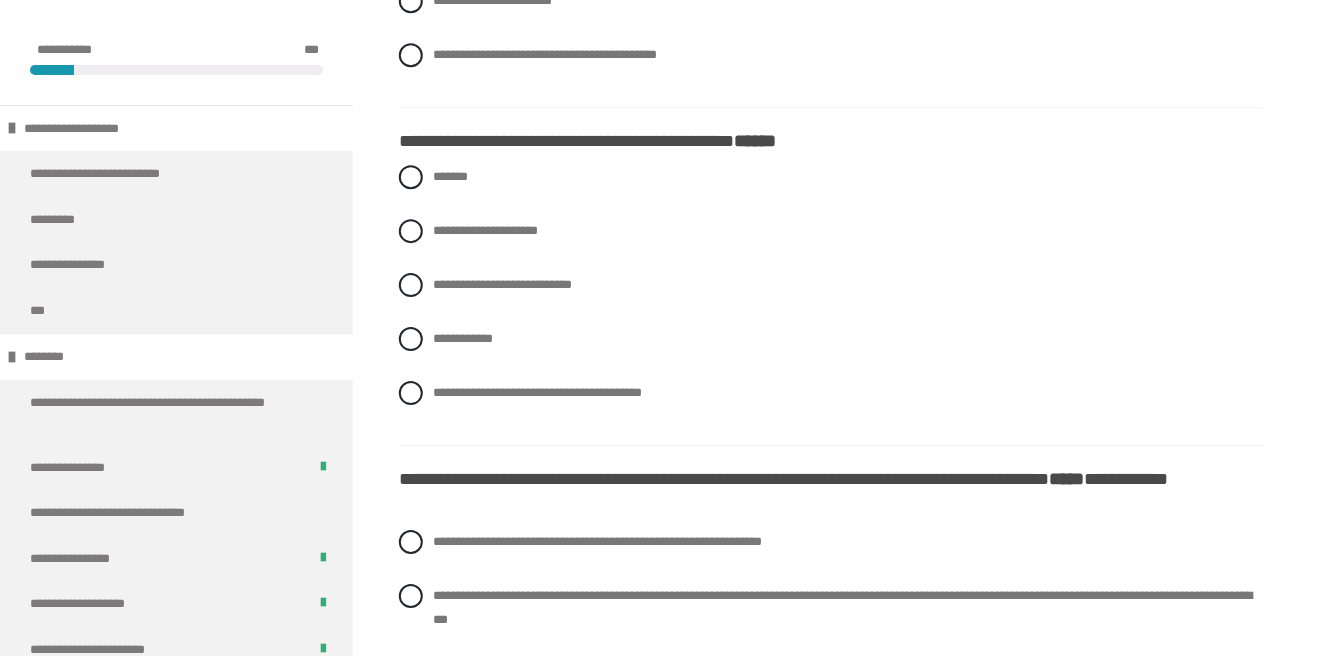 scroll, scrollTop: 1523, scrollLeft: 0, axis: vertical 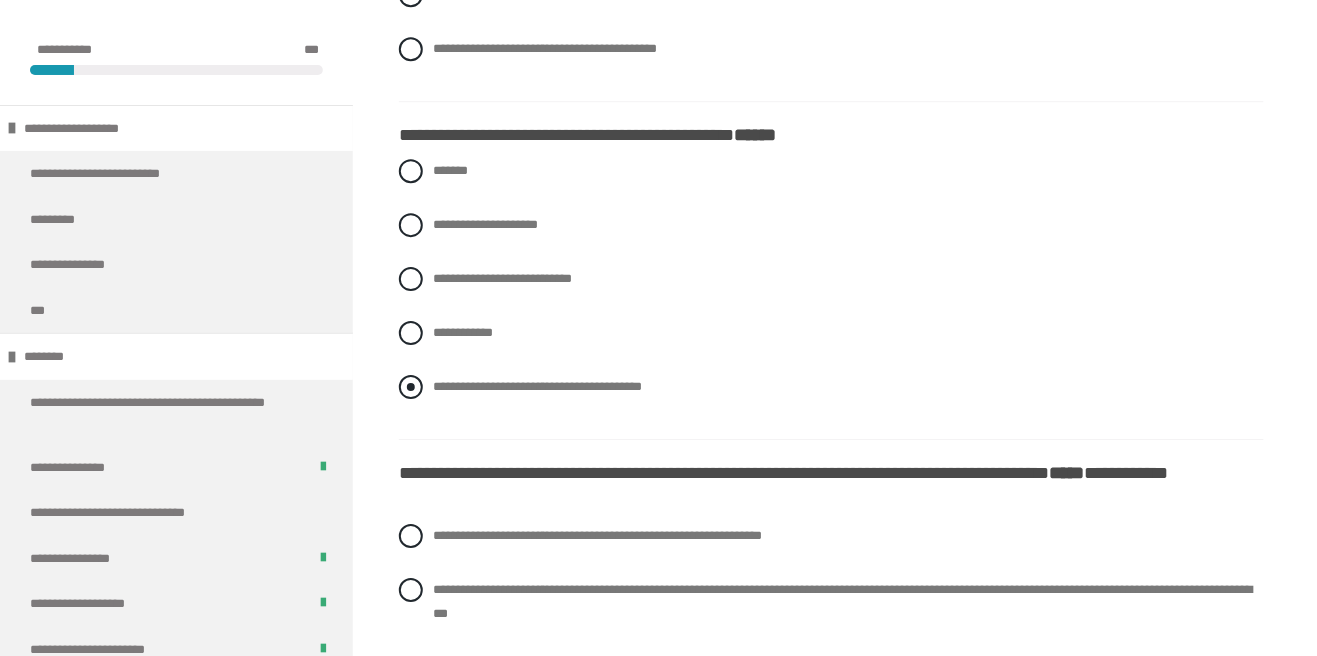 click at bounding box center [411, 387] 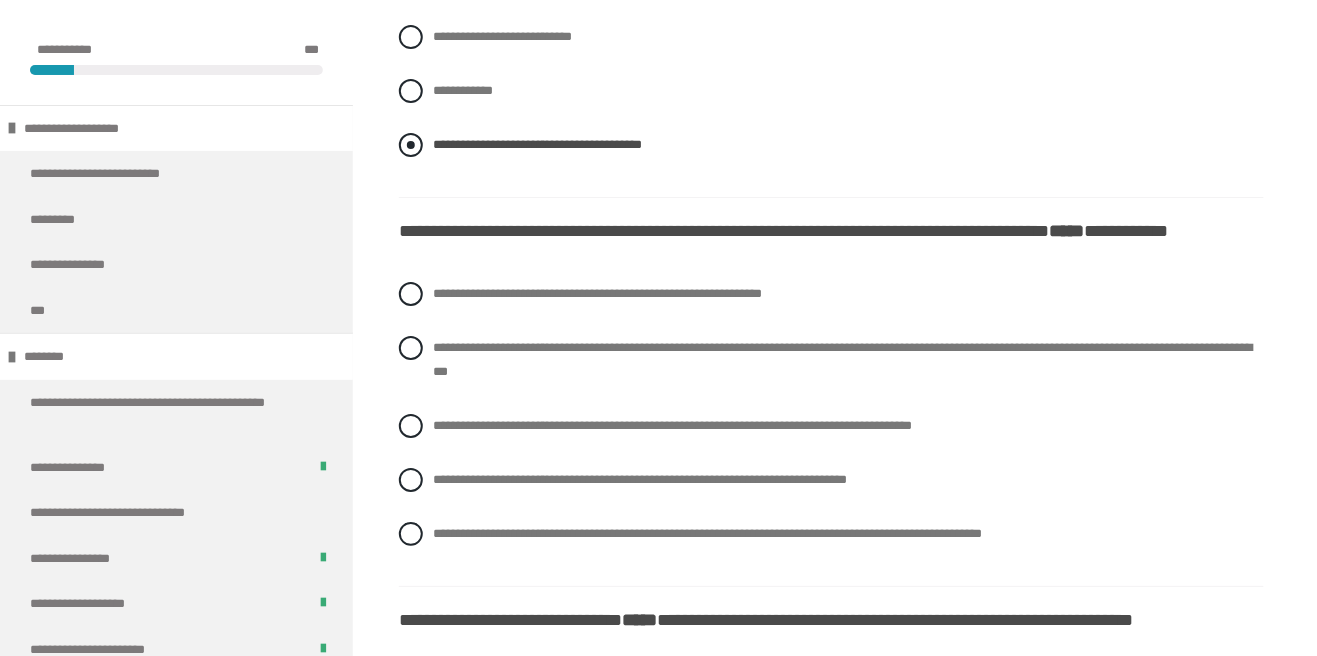 scroll, scrollTop: 1767, scrollLeft: 0, axis: vertical 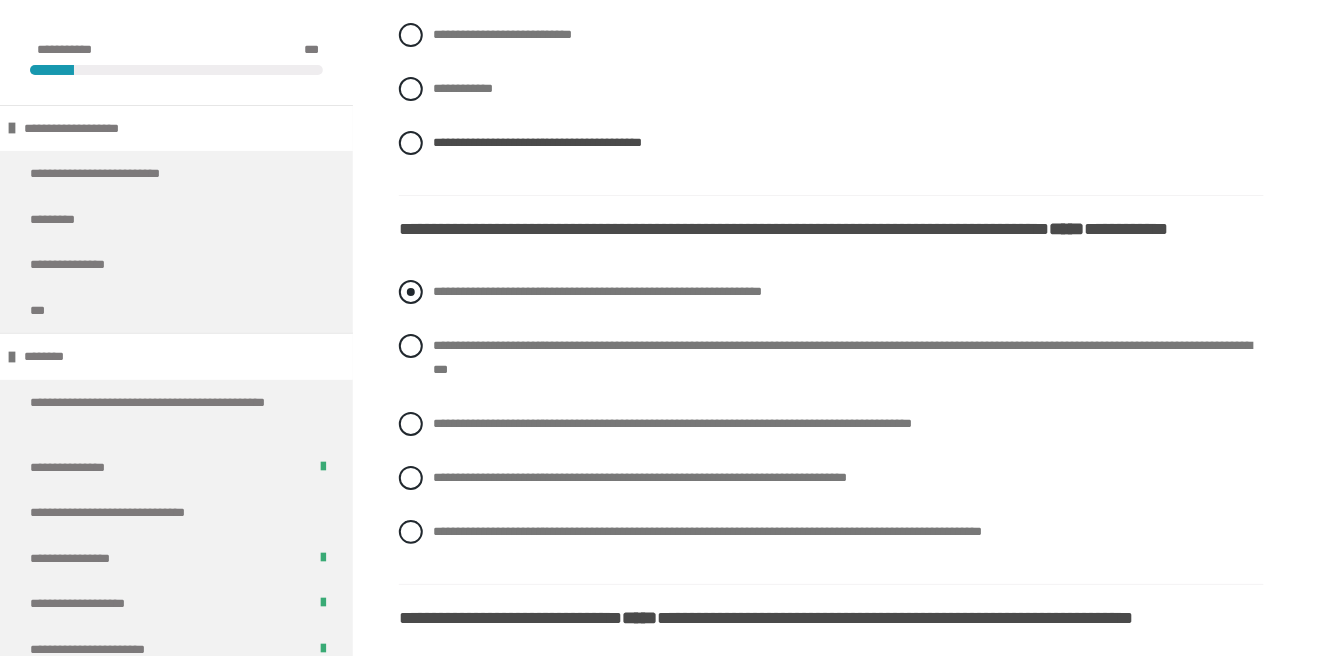 click on "**********" at bounding box center [439, 286] 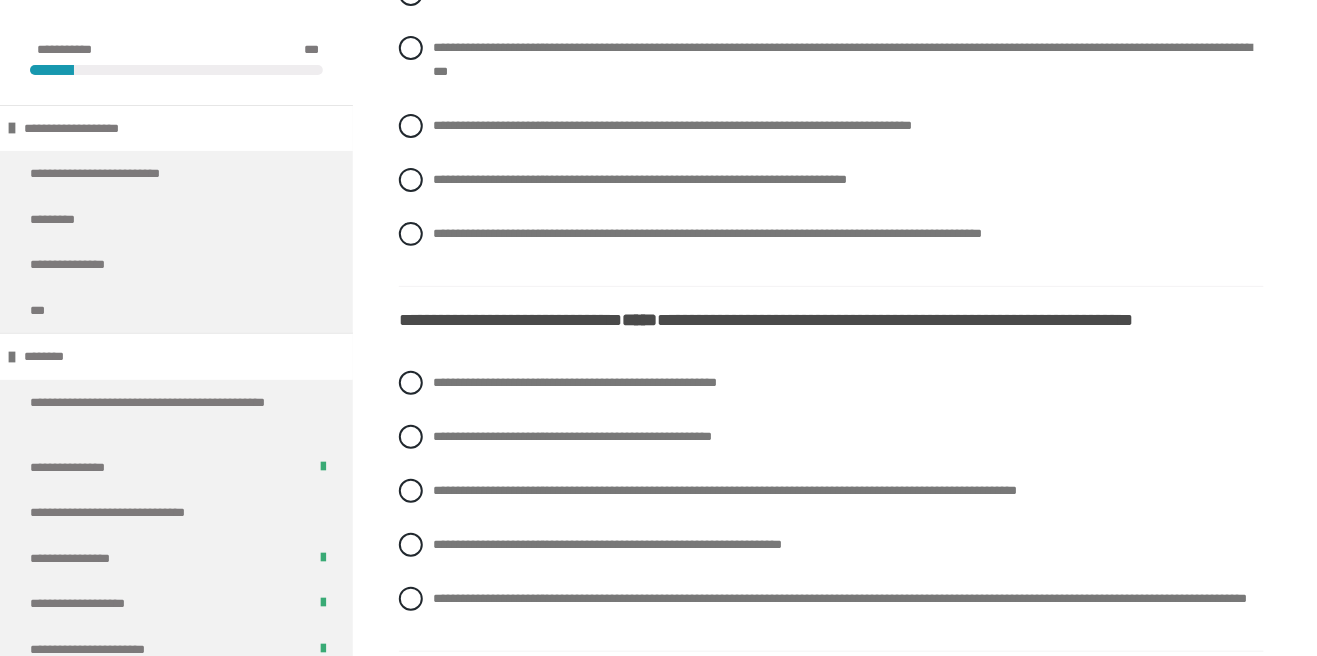 scroll, scrollTop: 2067, scrollLeft: 0, axis: vertical 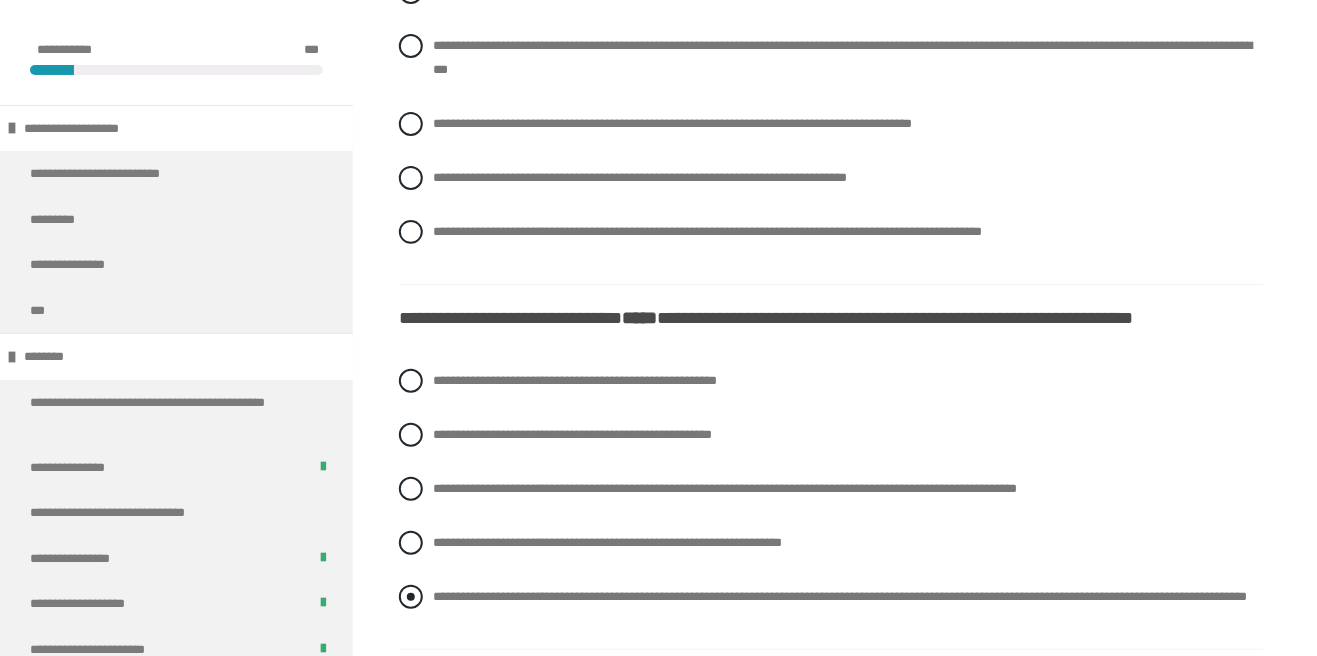 click at bounding box center (411, 597) 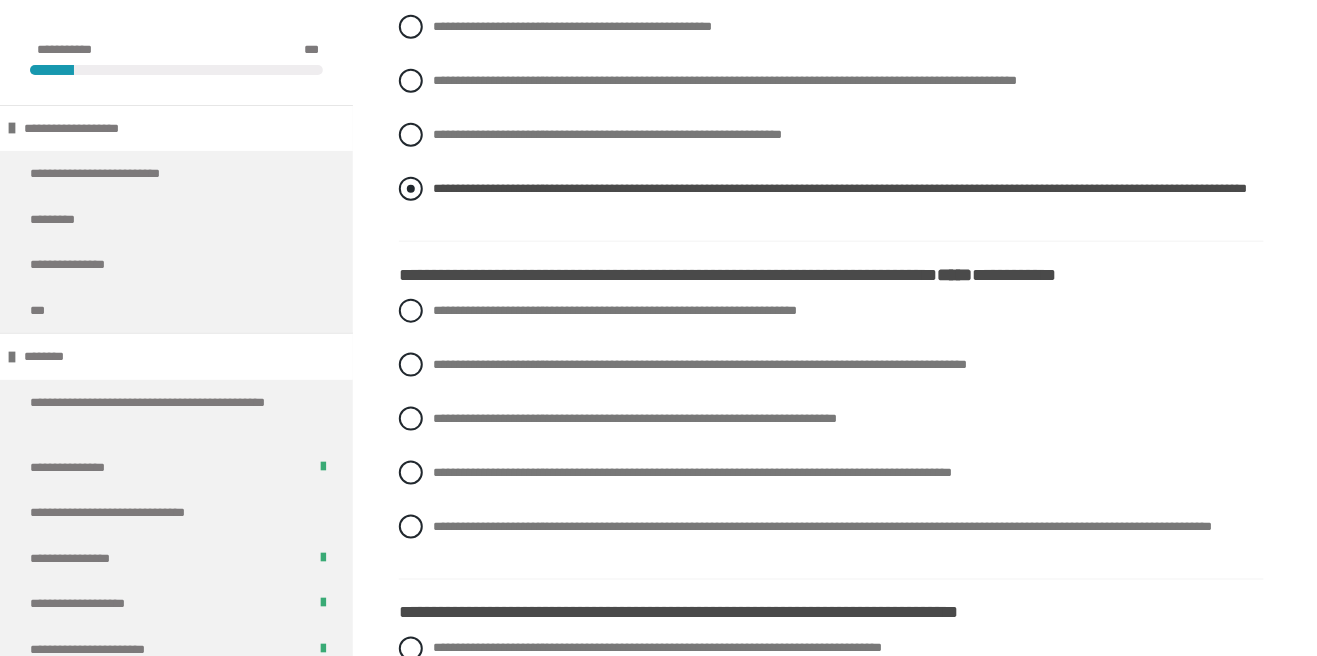 scroll, scrollTop: 2479, scrollLeft: 0, axis: vertical 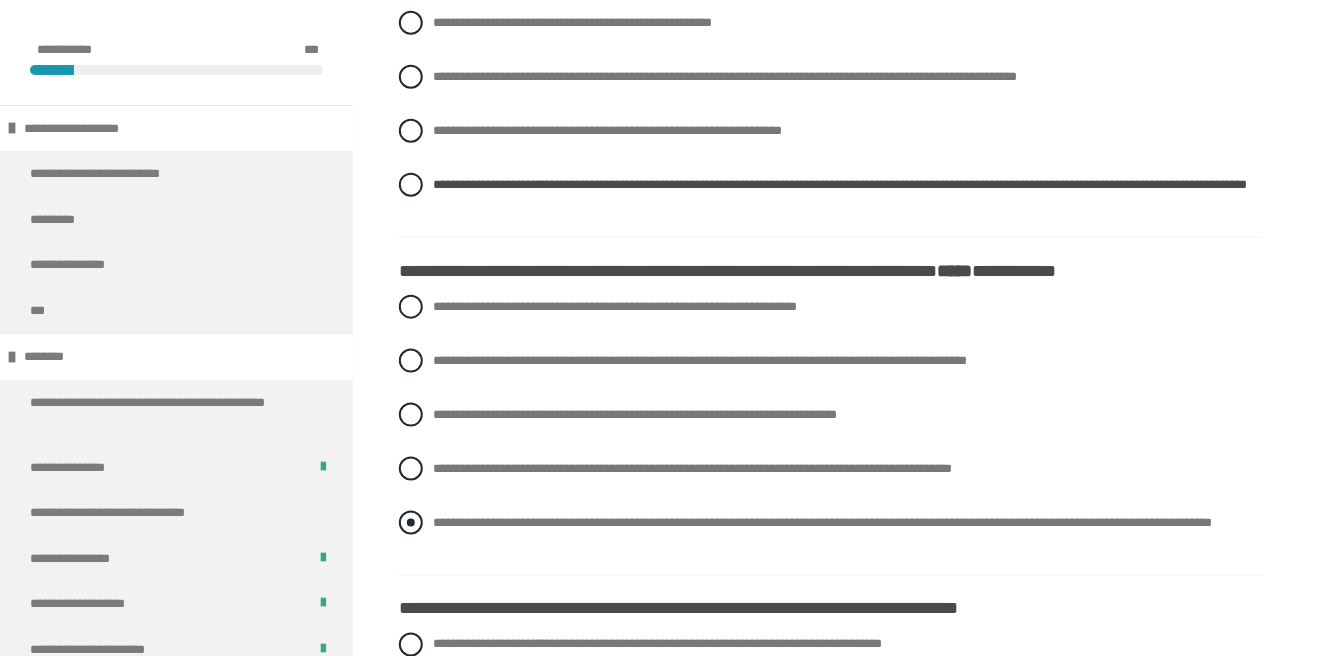 click at bounding box center [411, 523] 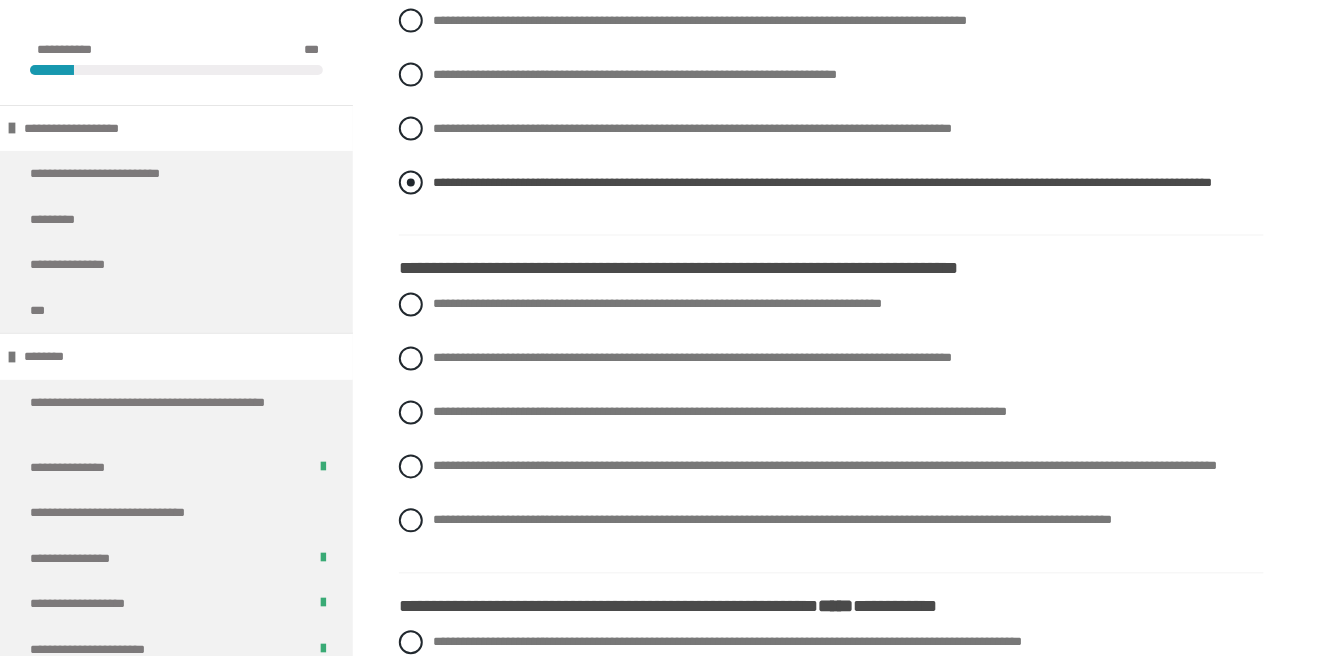 scroll, scrollTop: 2828, scrollLeft: 0, axis: vertical 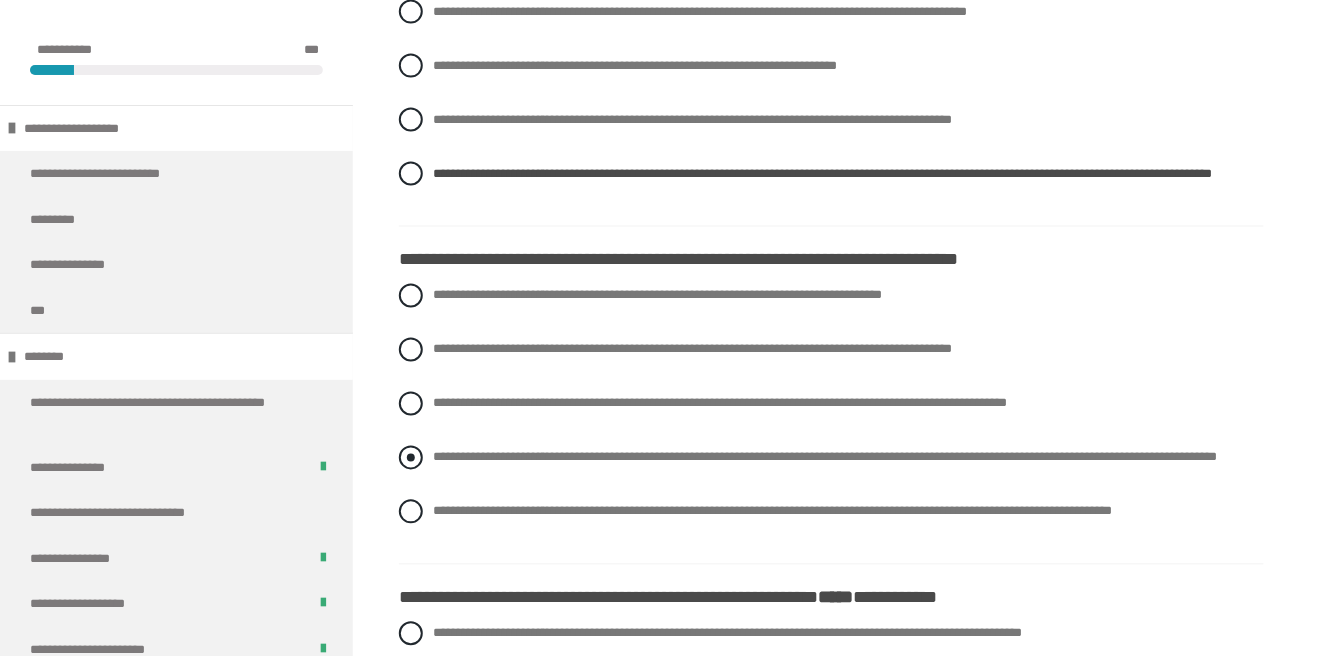 click on "**********" at bounding box center (831, 458) 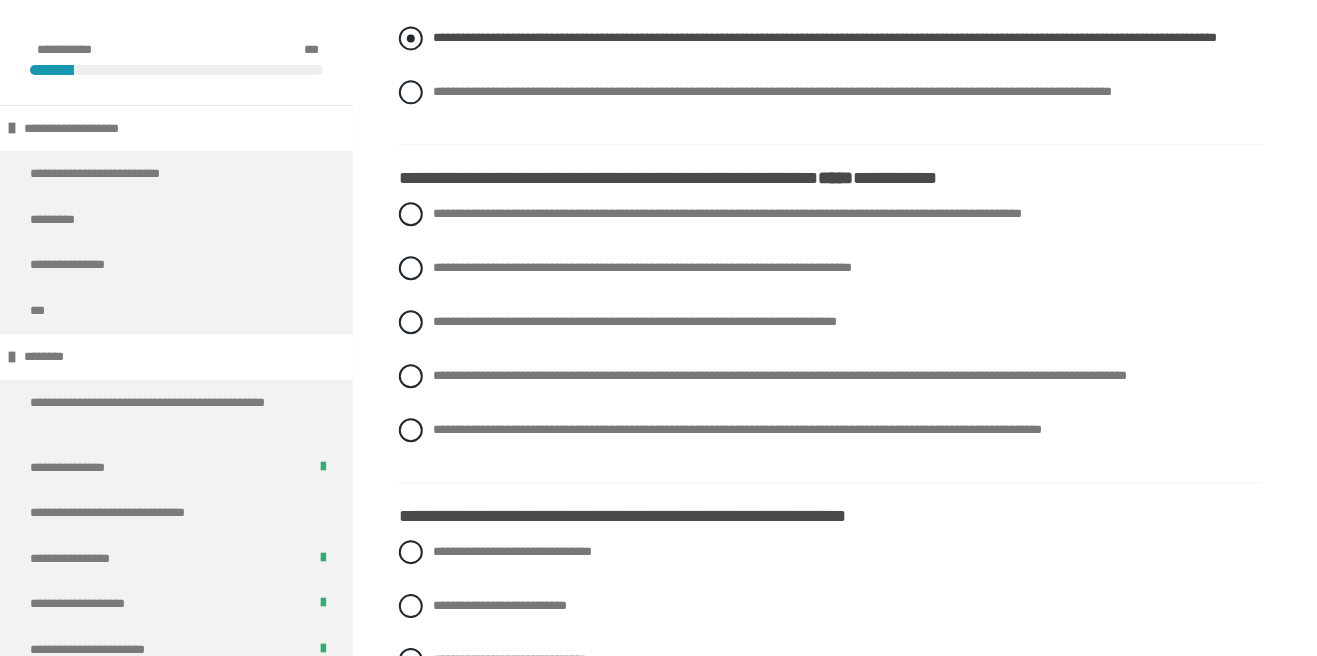 scroll, scrollTop: 3250, scrollLeft: 0, axis: vertical 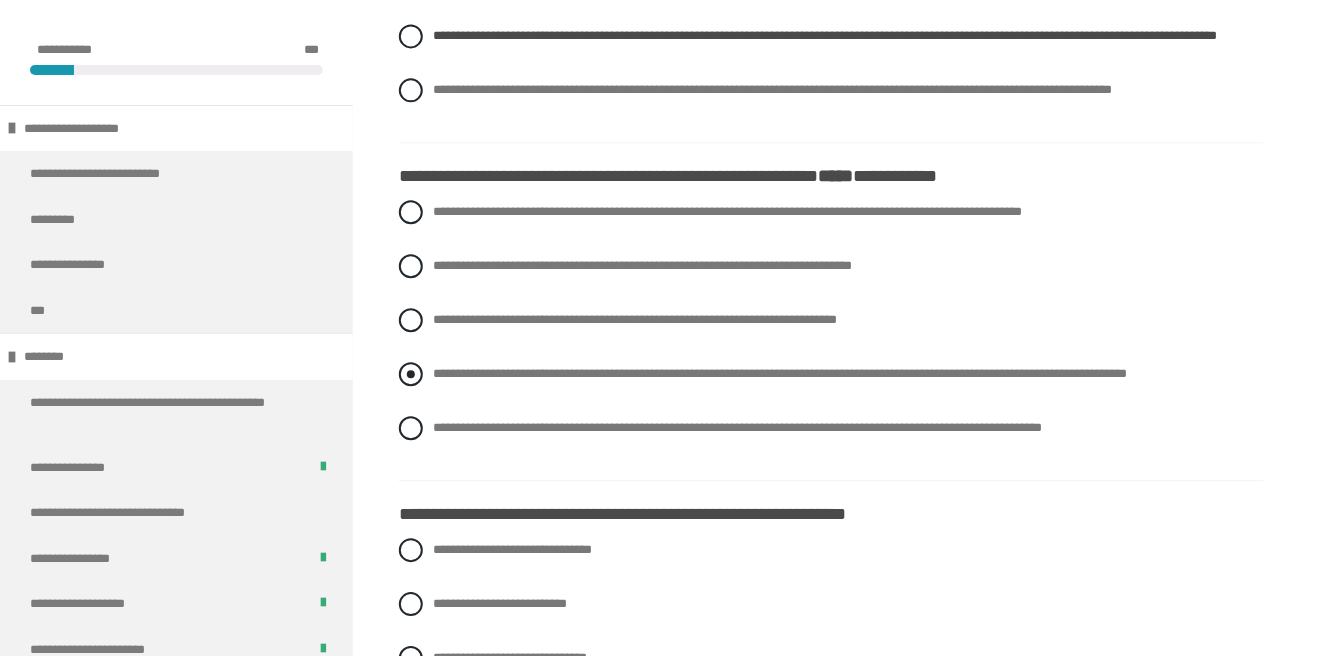 click at bounding box center (411, 374) 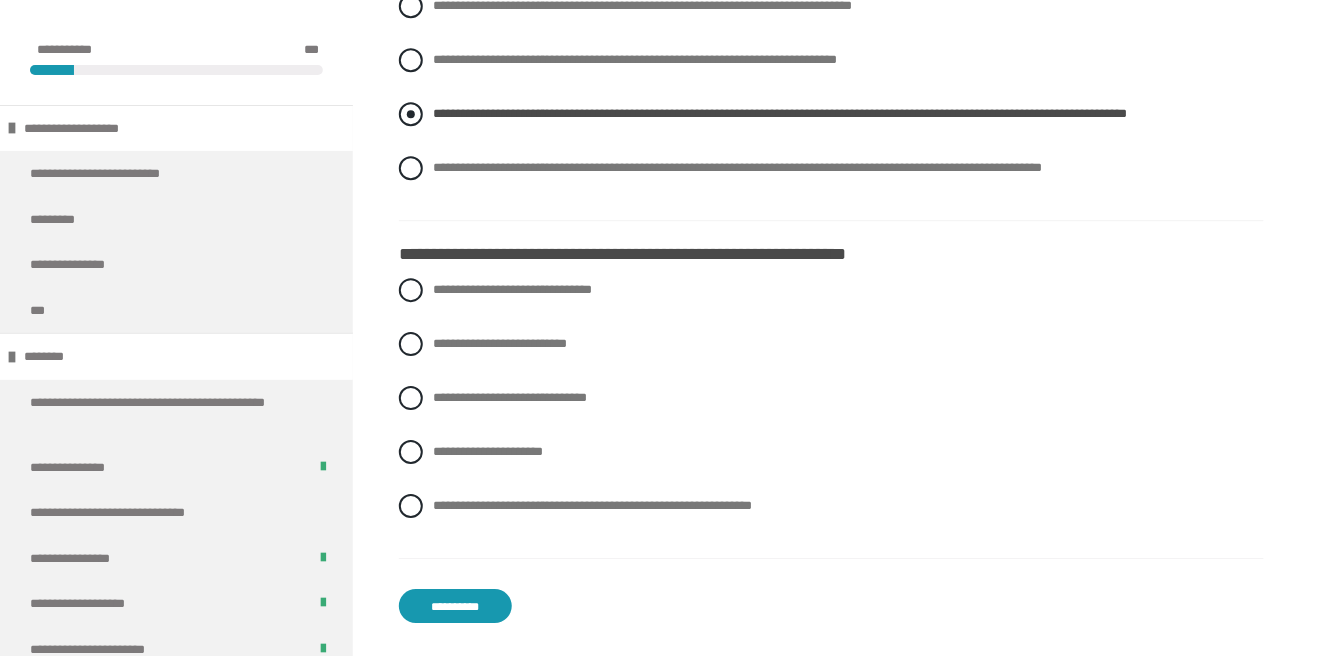 scroll, scrollTop: 3512, scrollLeft: 0, axis: vertical 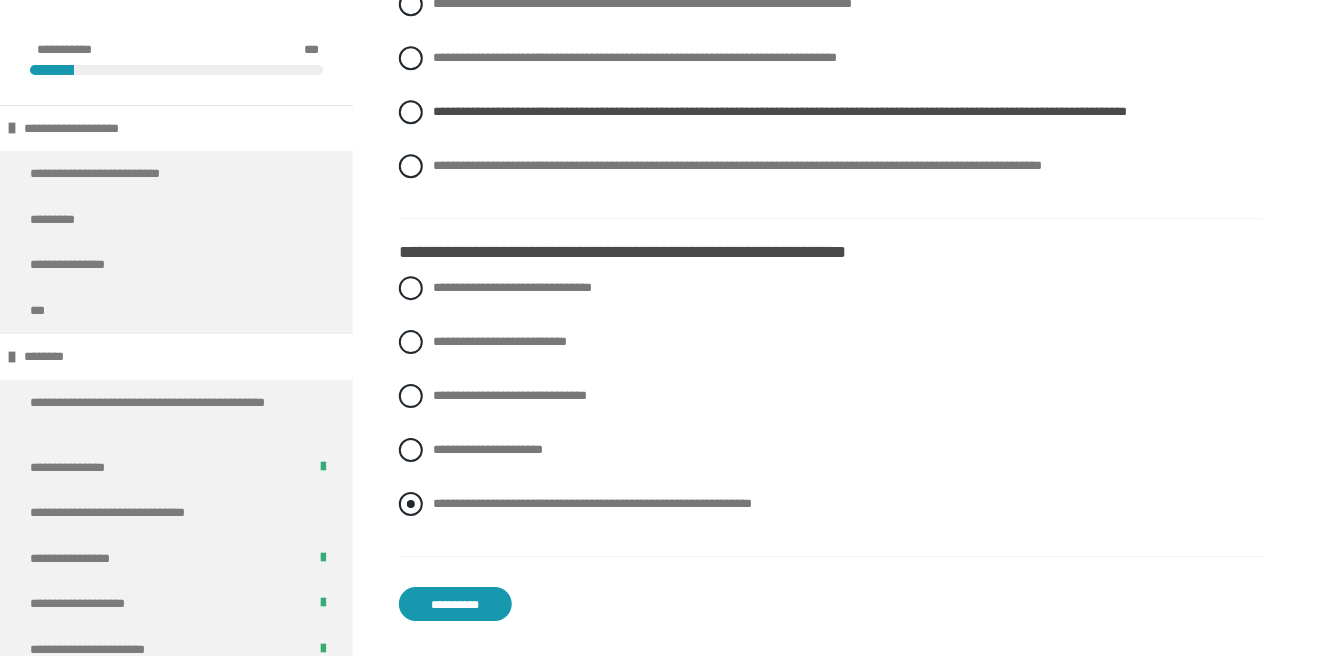 click at bounding box center (411, 504) 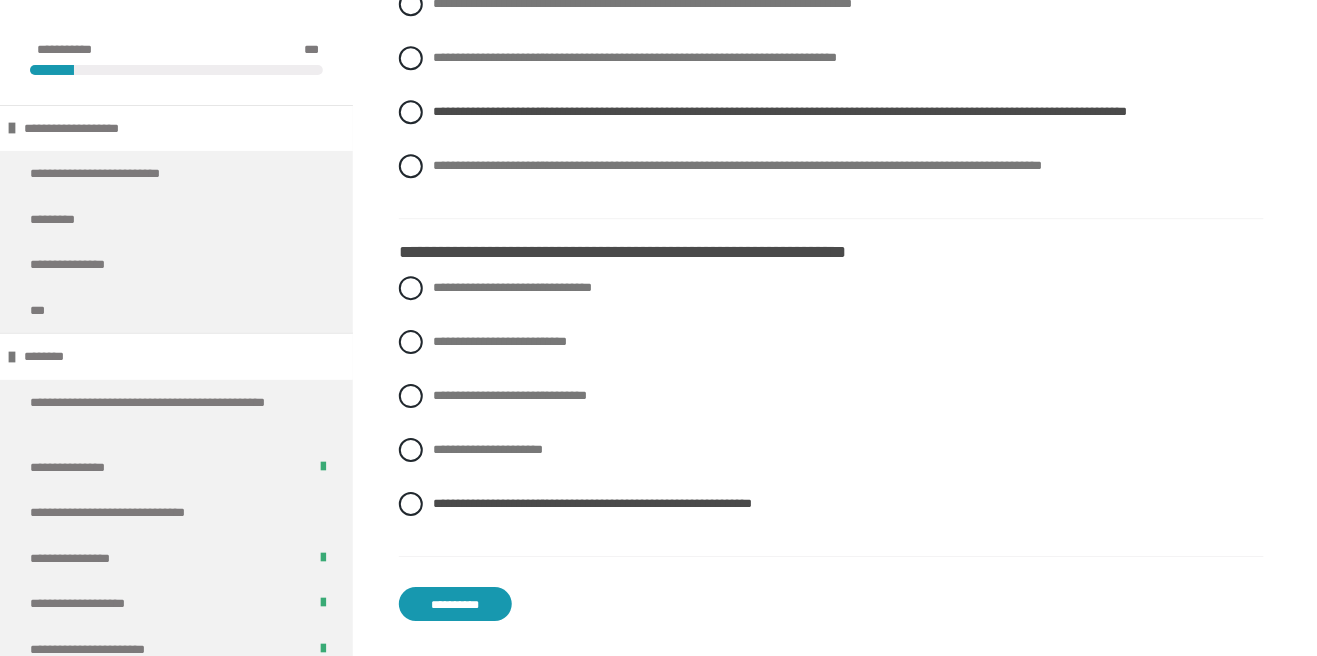 click on "**********" at bounding box center [455, 604] 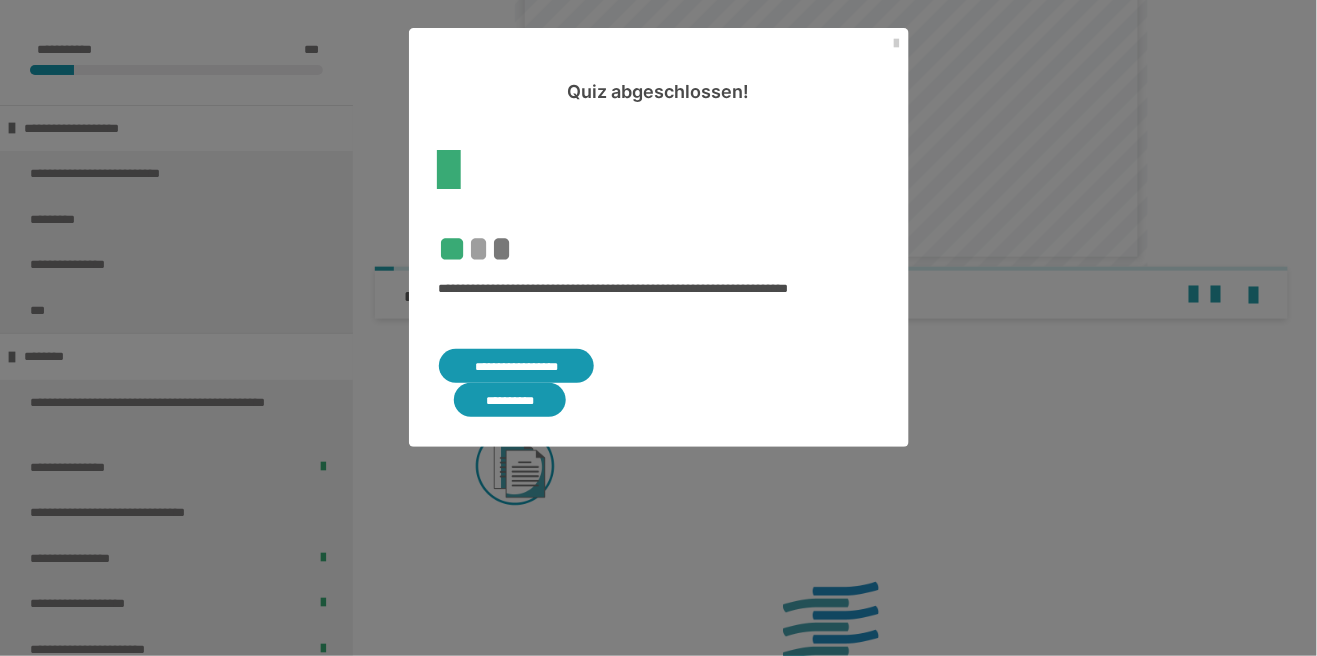 click on "**********" at bounding box center [517, 366] 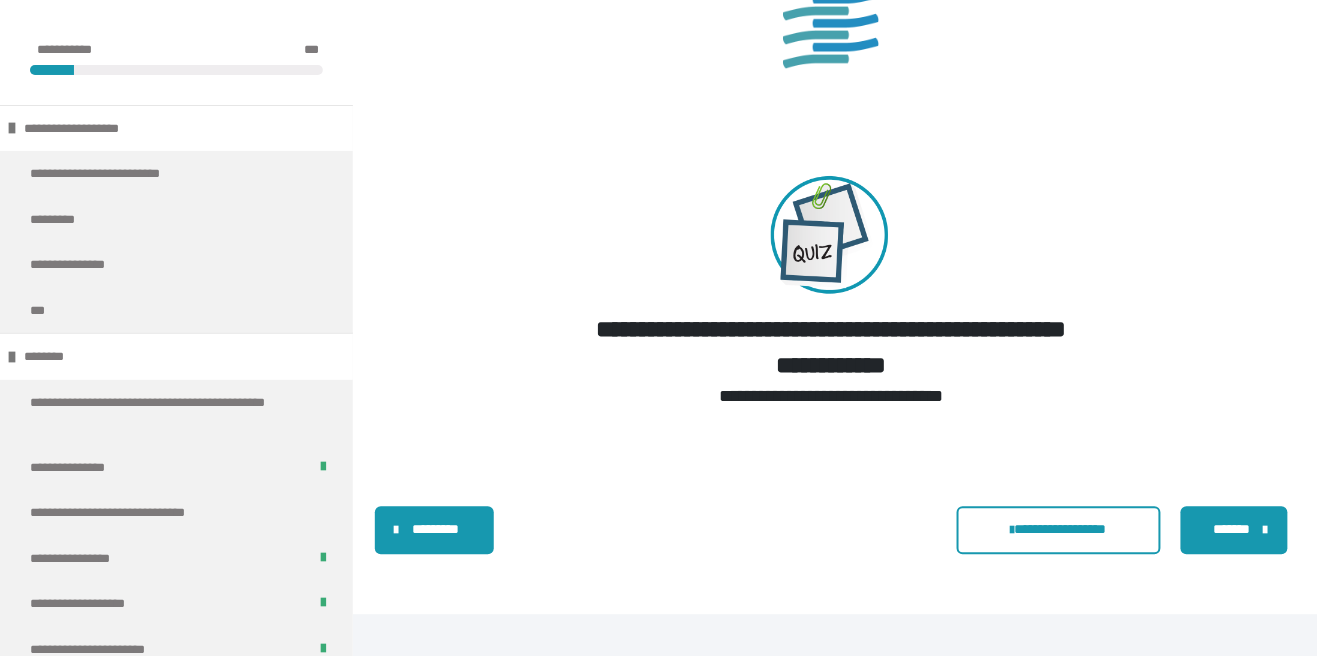 scroll, scrollTop: 5154, scrollLeft: 0, axis: vertical 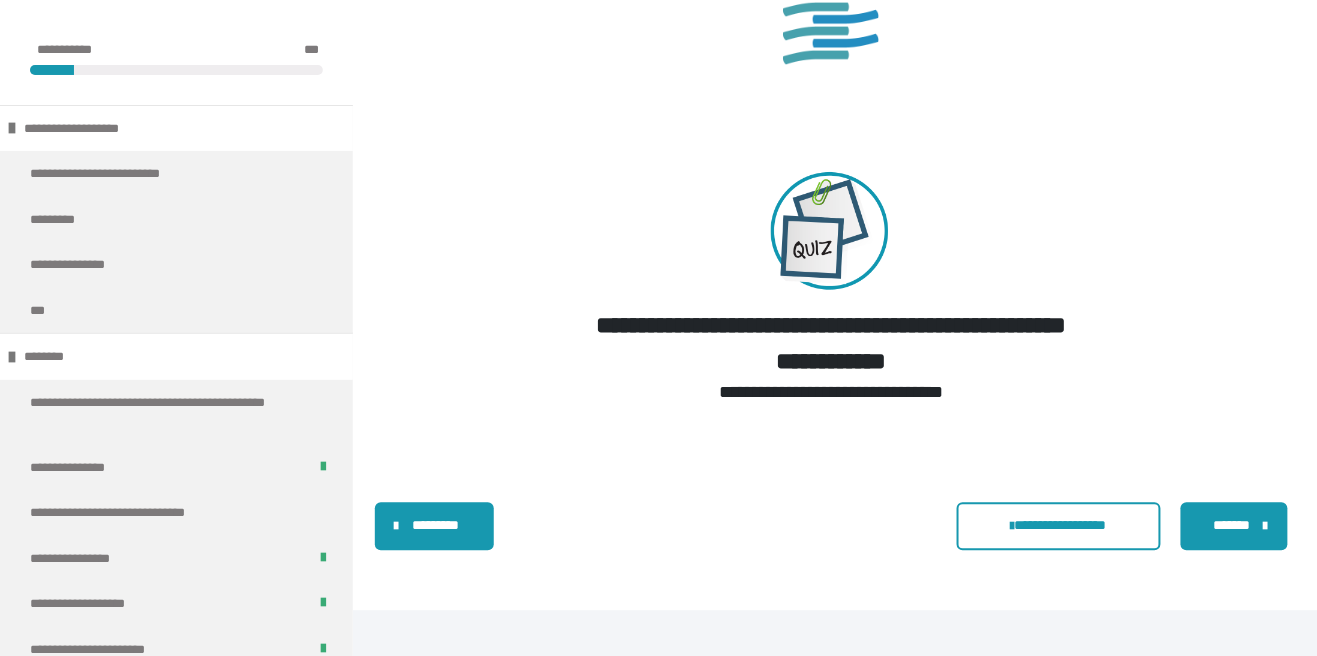 click on "*******" at bounding box center [1232, 525] 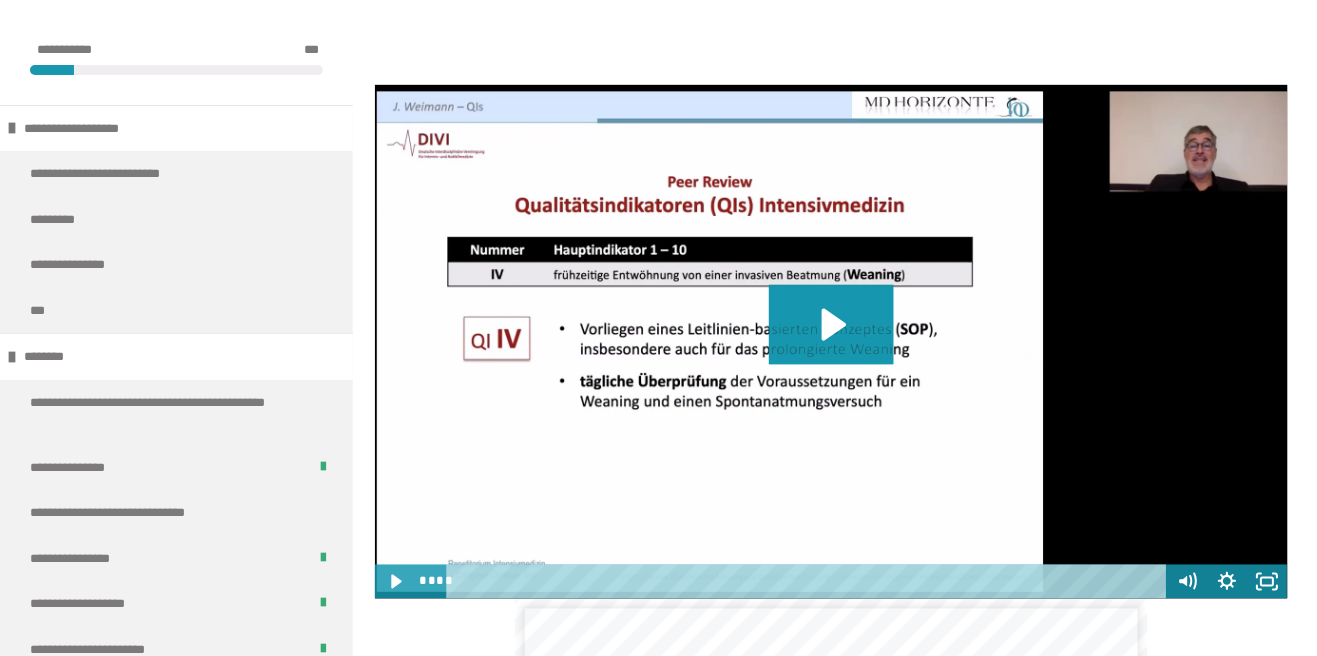 scroll, scrollTop: 583, scrollLeft: 0, axis: vertical 